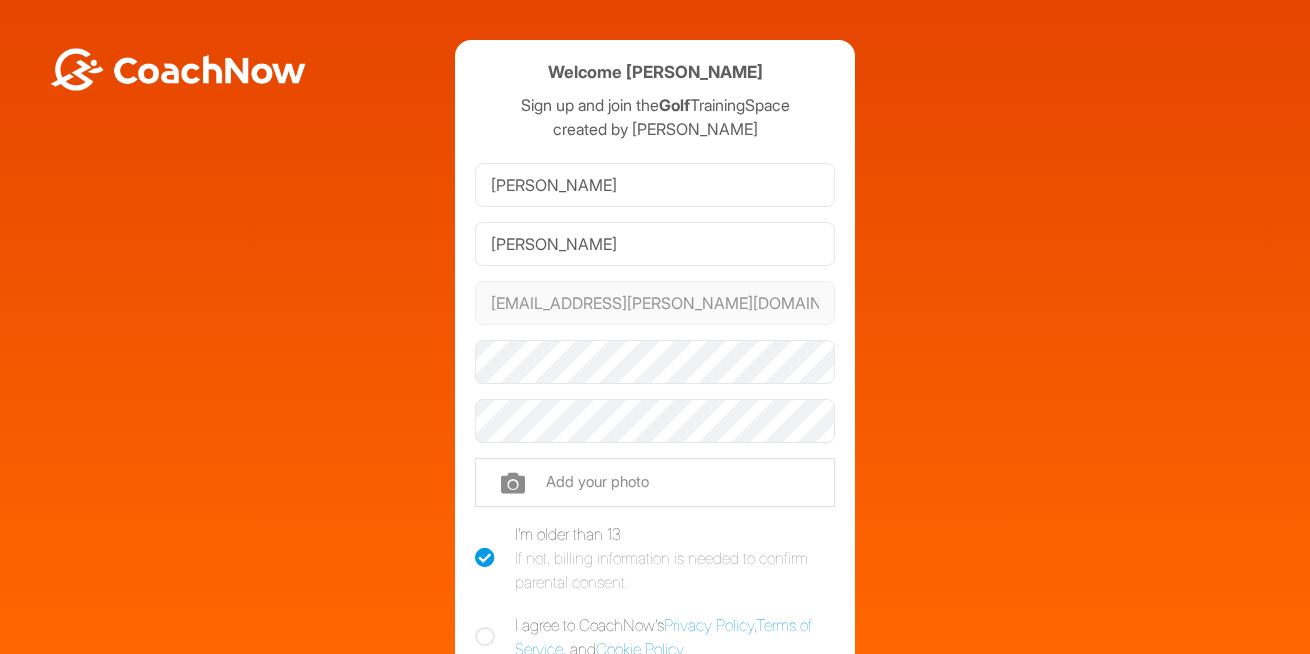 scroll, scrollTop: 0, scrollLeft: 0, axis: both 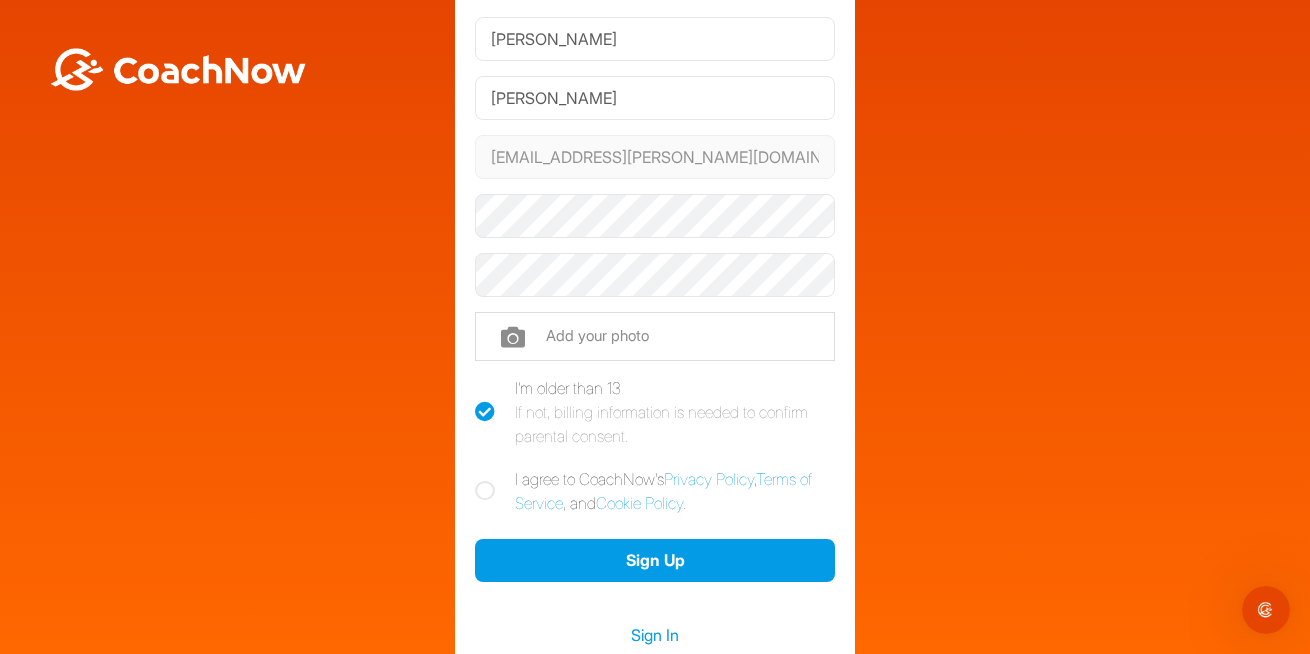 click at bounding box center [485, 491] 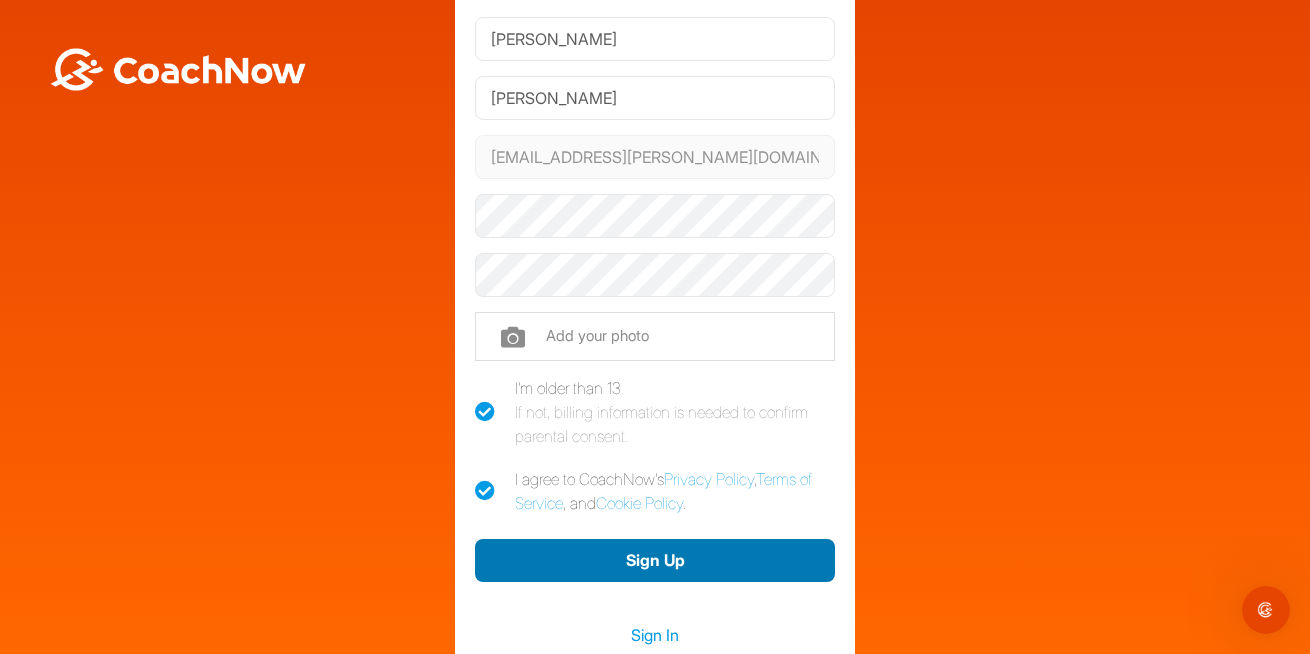 click on "Sign Up" at bounding box center (655, 560) 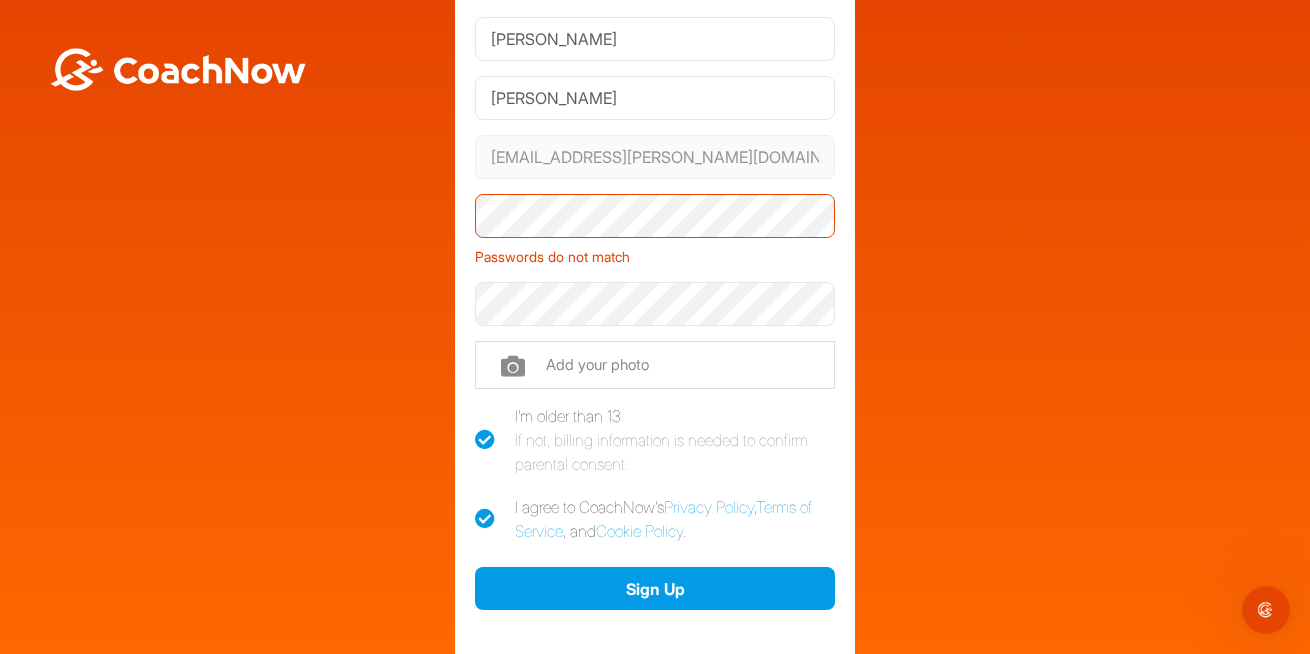 click on "Welcome   Peter Johns Sign up and join the  Golf  TrainingSpace created by Katie Walker Peter Johns peterjohns@rogers.com Phone Passwords do not match Add your photo I'm older than 13 If not, billing information is needed to confirm parental consent. I agree to CoachNow's  Privacy Policy ,  Terms of Service , and  Cookie Policy . Sign Up Sign In" at bounding box center (655, 306) 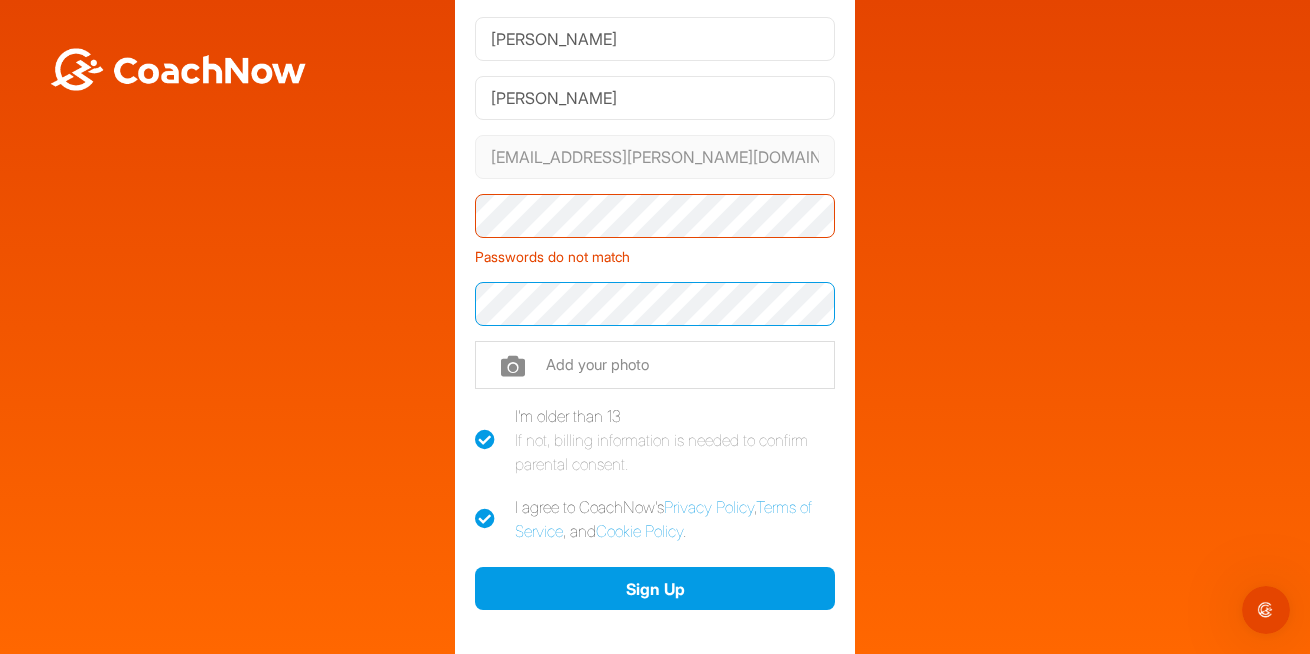 click on "Welcome   Peter Johns Sign up and join the  Golf  TrainingSpace created by Katie Walker Peter Johns peterjohns@rogers.com Phone Passwords do not match Add your photo I'm older than 13 If not, billing information is needed to confirm parental consent. I agree to CoachNow's  Privacy Policy ,  Terms of Service , and  Cookie Policy . Sign Up Sign In" at bounding box center (655, 306) 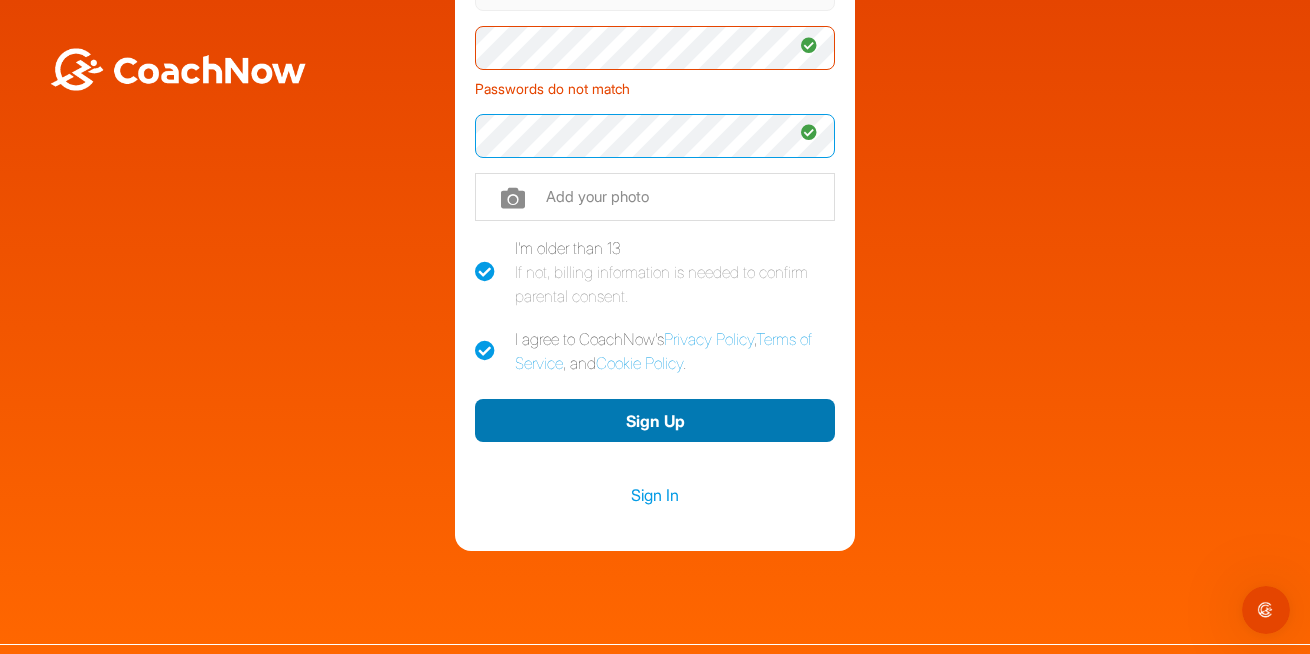 scroll, scrollTop: 315, scrollLeft: 0, axis: vertical 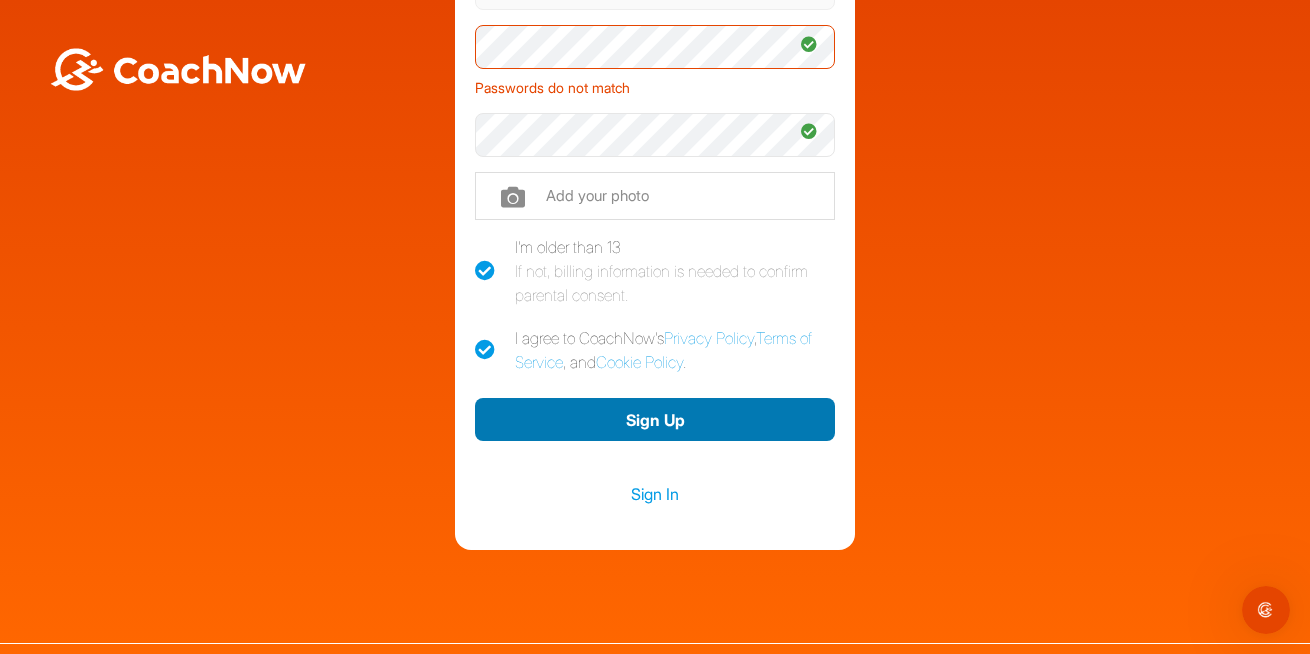 click on "Sign Up" at bounding box center [655, 419] 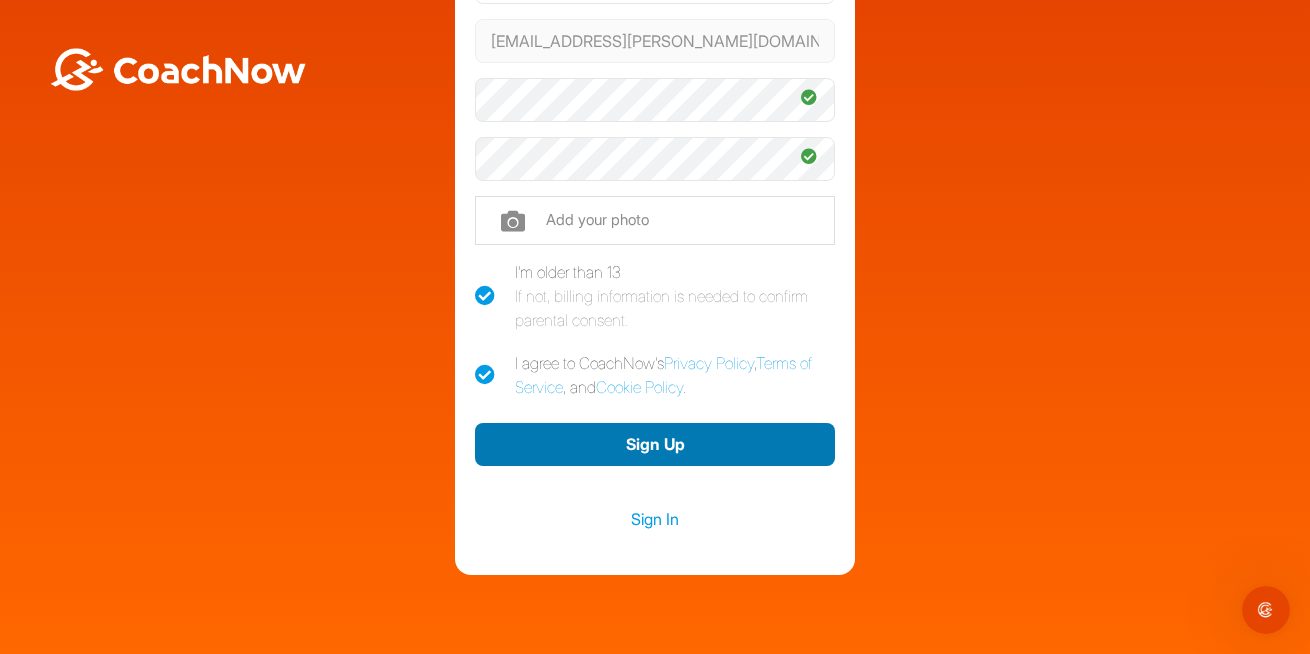 scroll, scrollTop: 295, scrollLeft: 0, axis: vertical 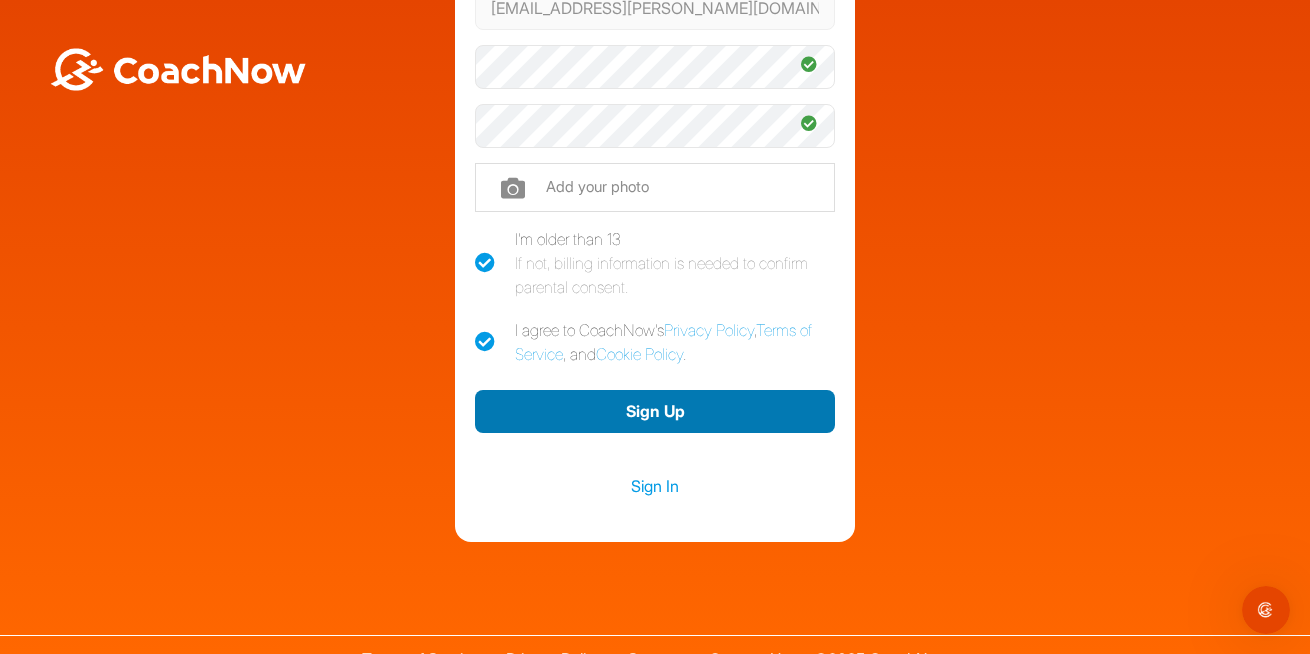 click on "Sign Up" at bounding box center (655, 411) 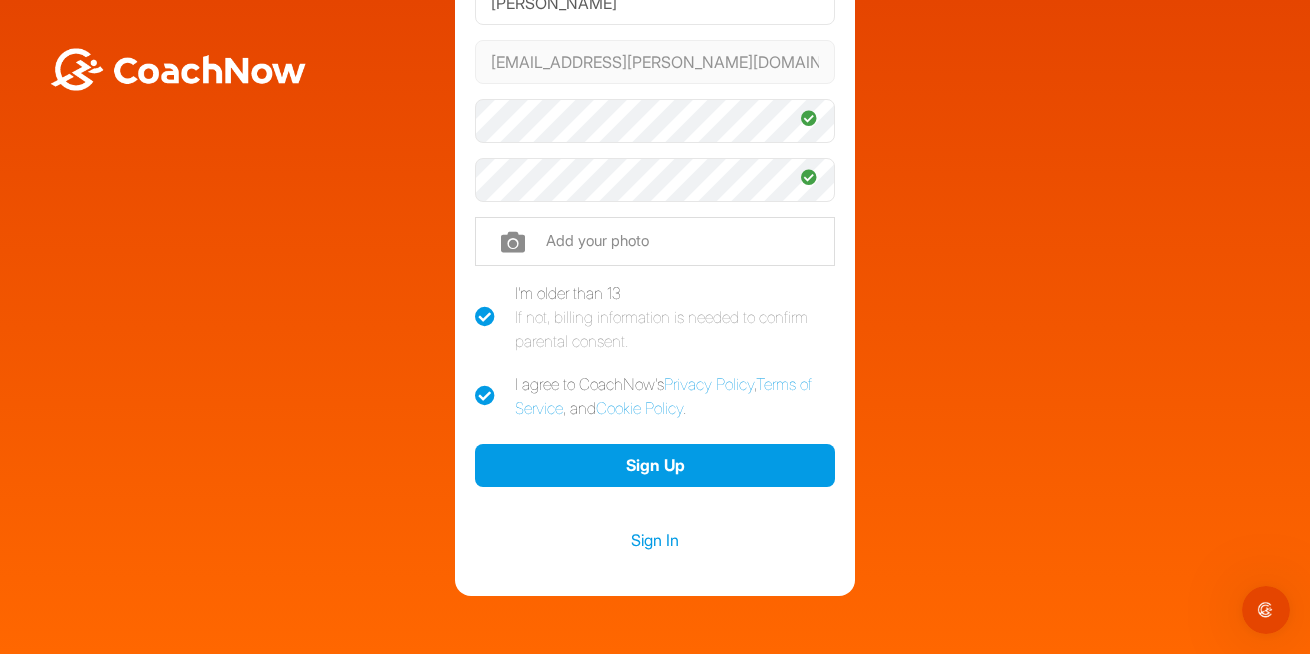 scroll, scrollTop: 264, scrollLeft: 0, axis: vertical 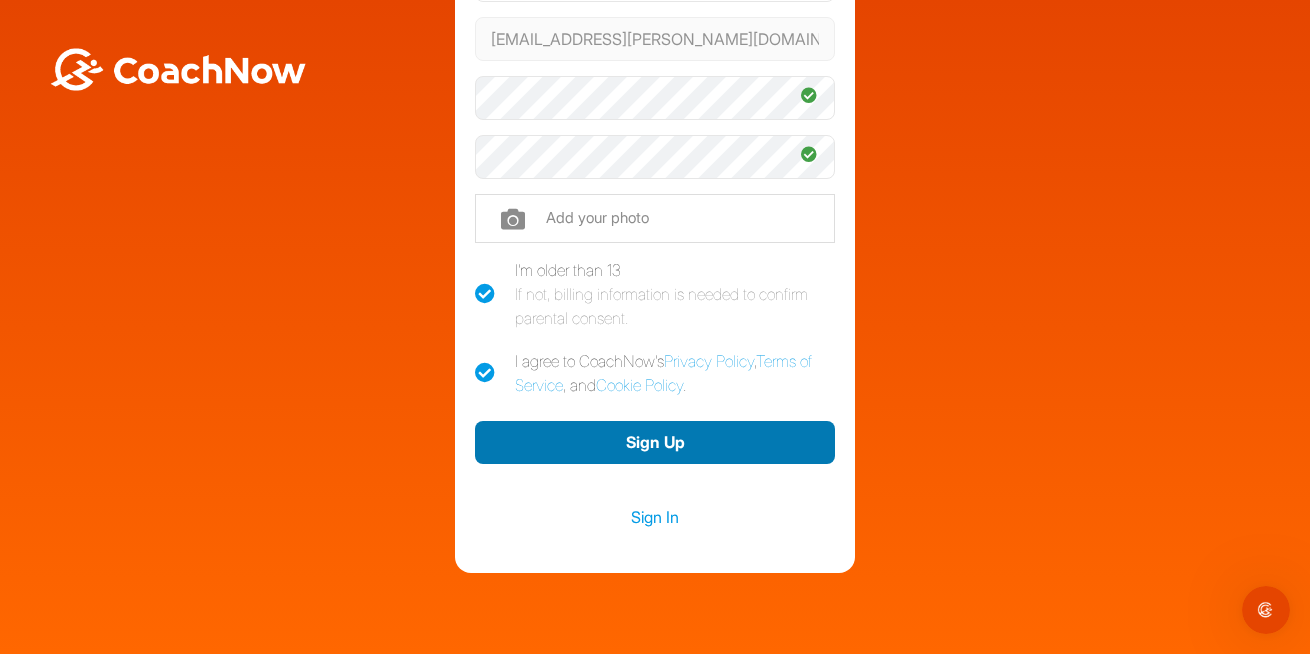 click on "Sign Up" at bounding box center (655, 442) 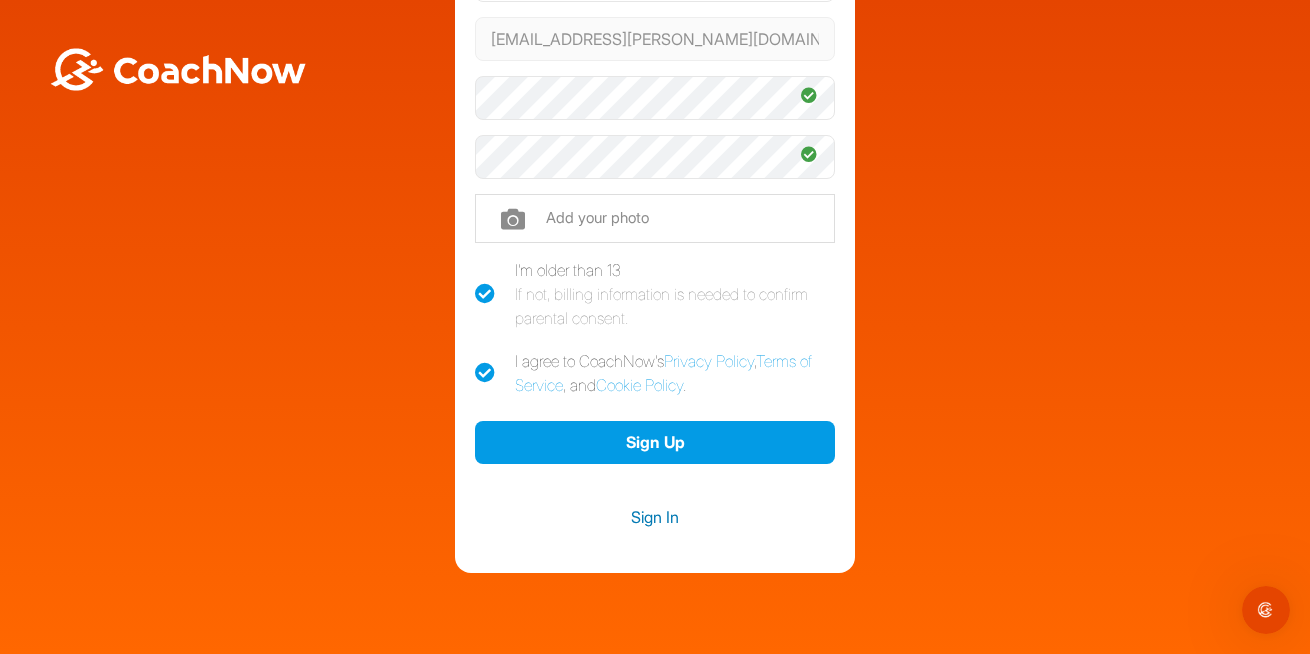 click on "Sign In" at bounding box center (655, 517) 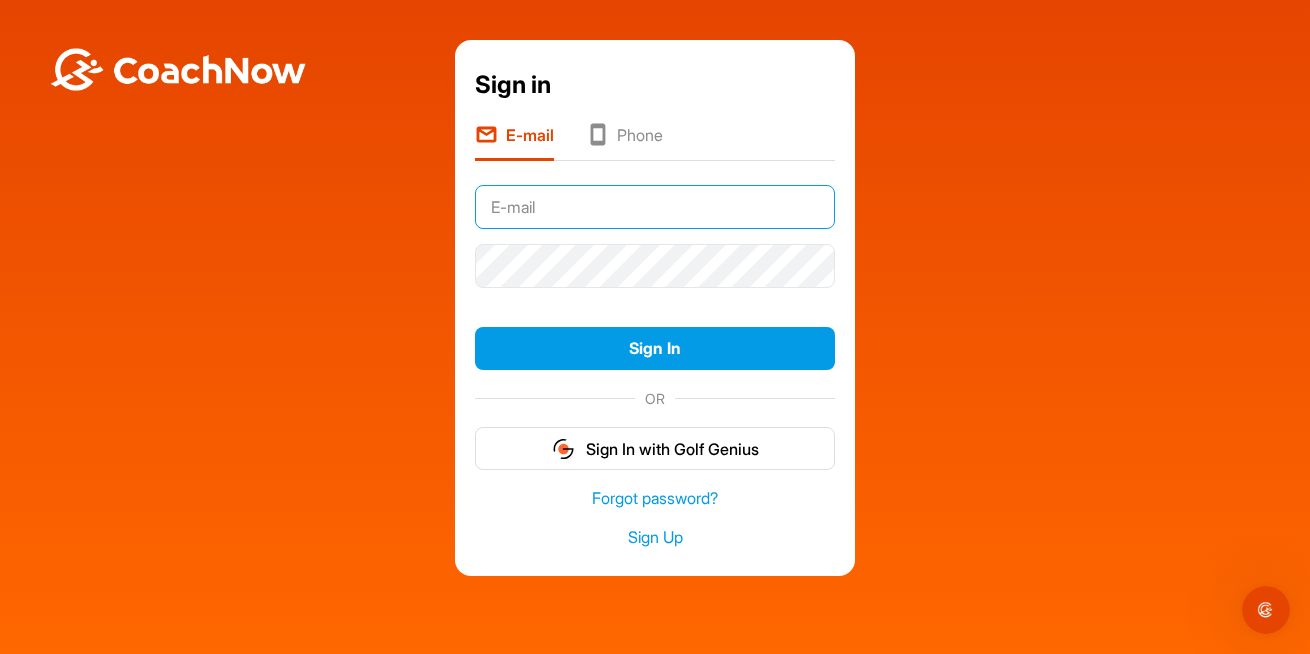 type on "Johns" 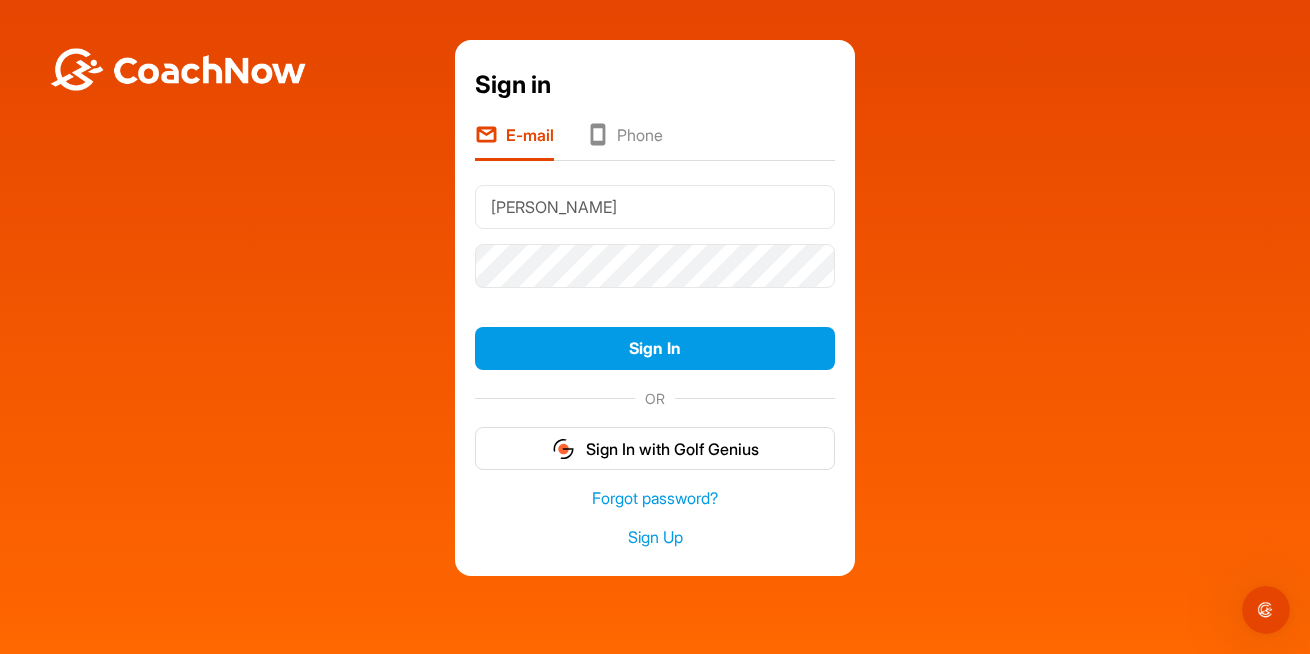drag, startPoint x: 587, startPoint y: 214, endPoint x: 455, endPoint y: 205, distance: 132.30646 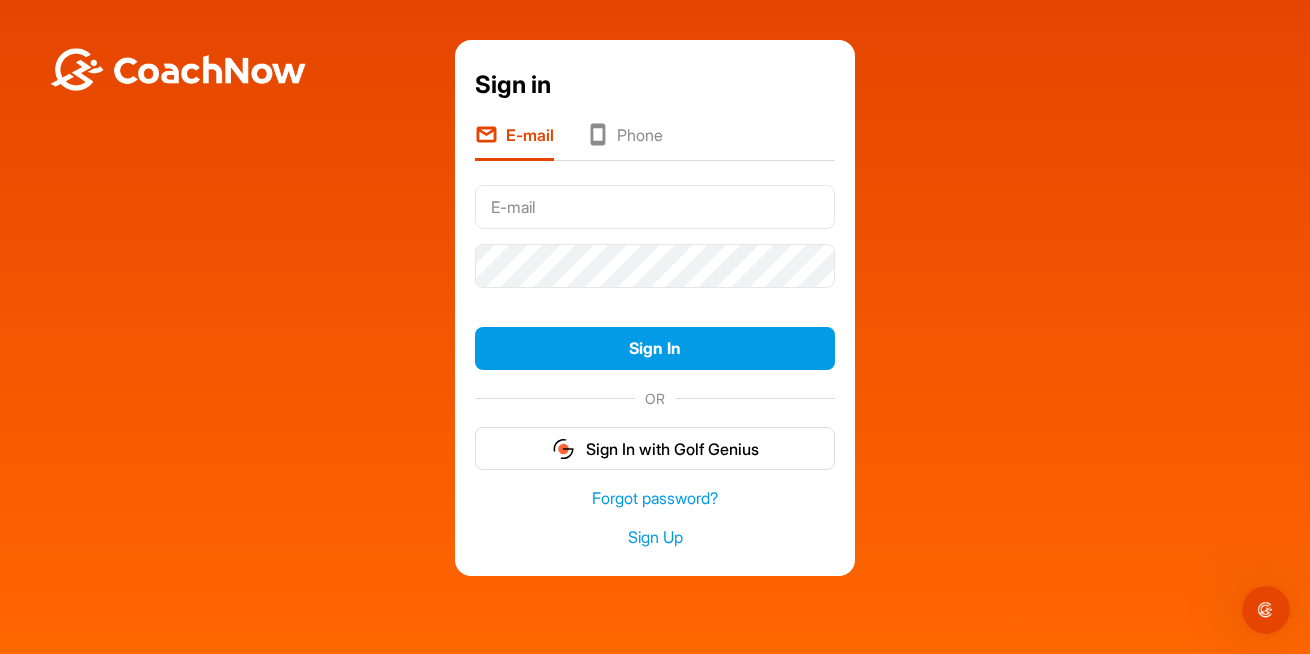 type 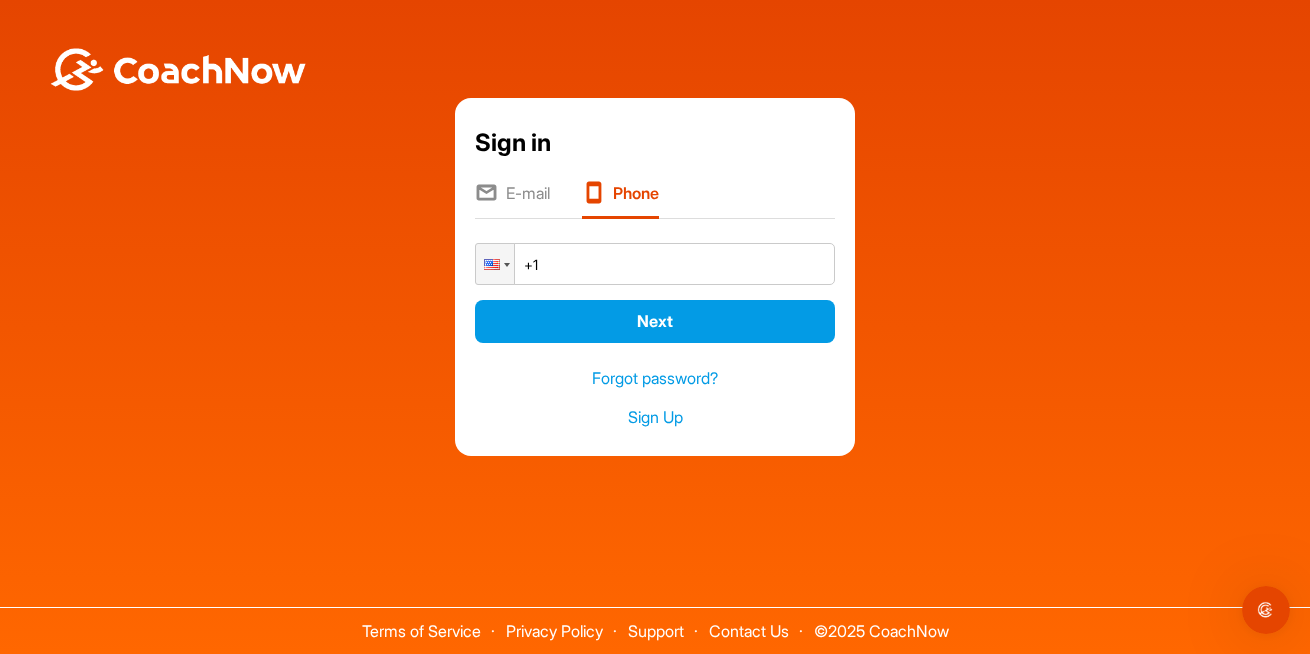 click on "+1" at bounding box center [655, 264] 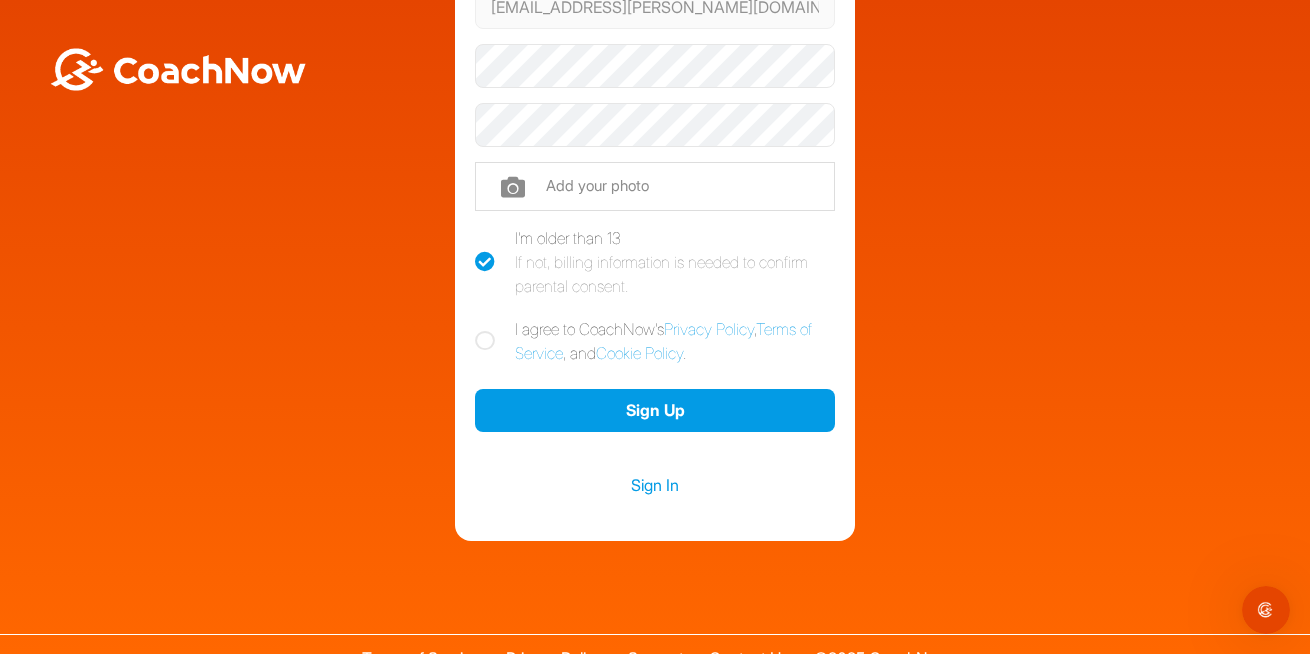 scroll, scrollTop: 322, scrollLeft: 0, axis: vertical 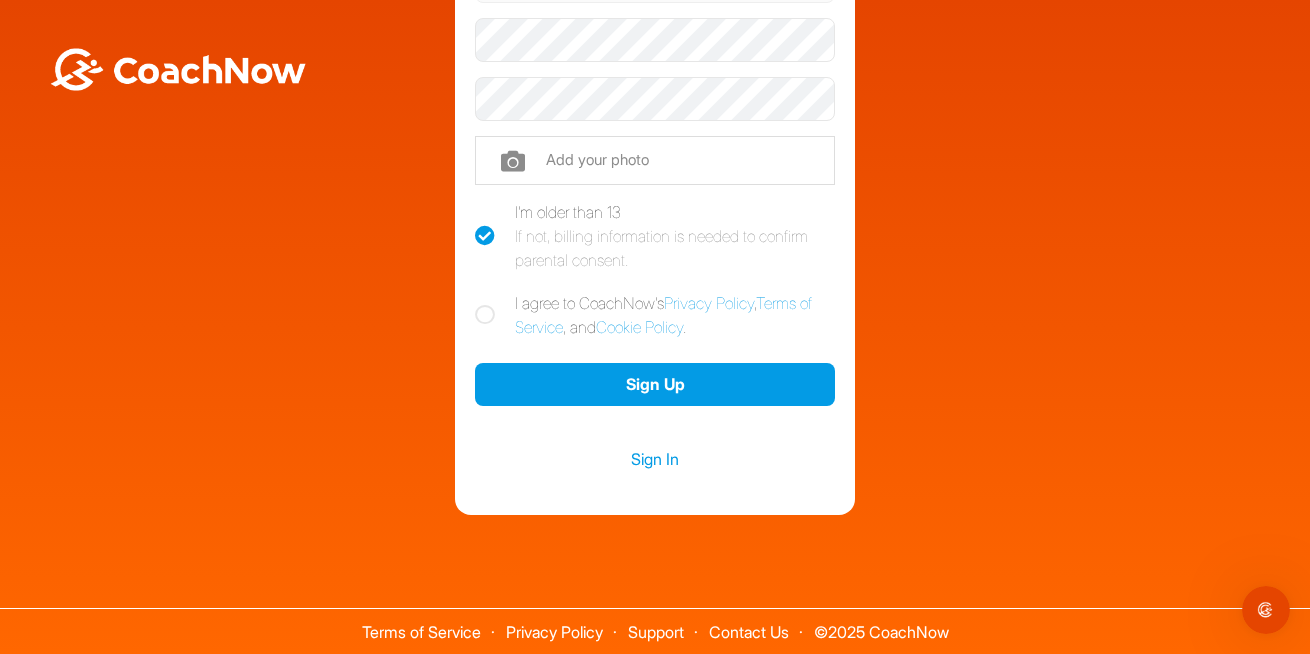 click at bounding box center (485, 315) 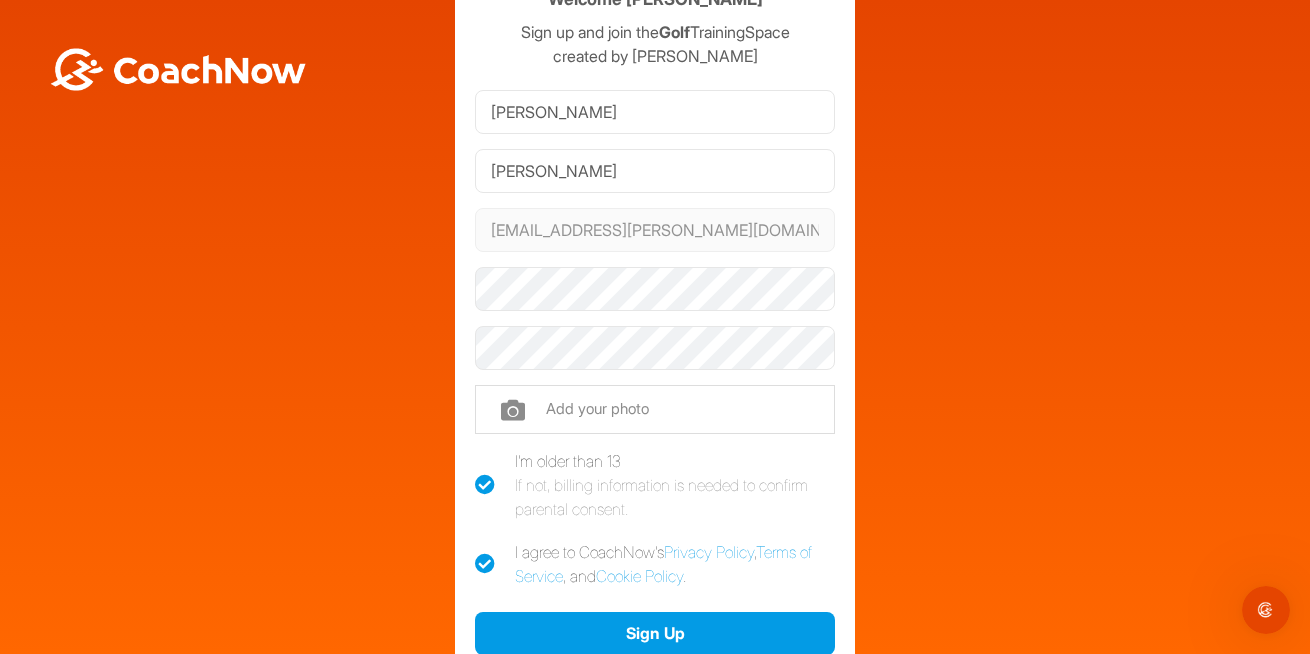 scroll, scrollTop: 67, scrollLeft: 0, axis: vertical 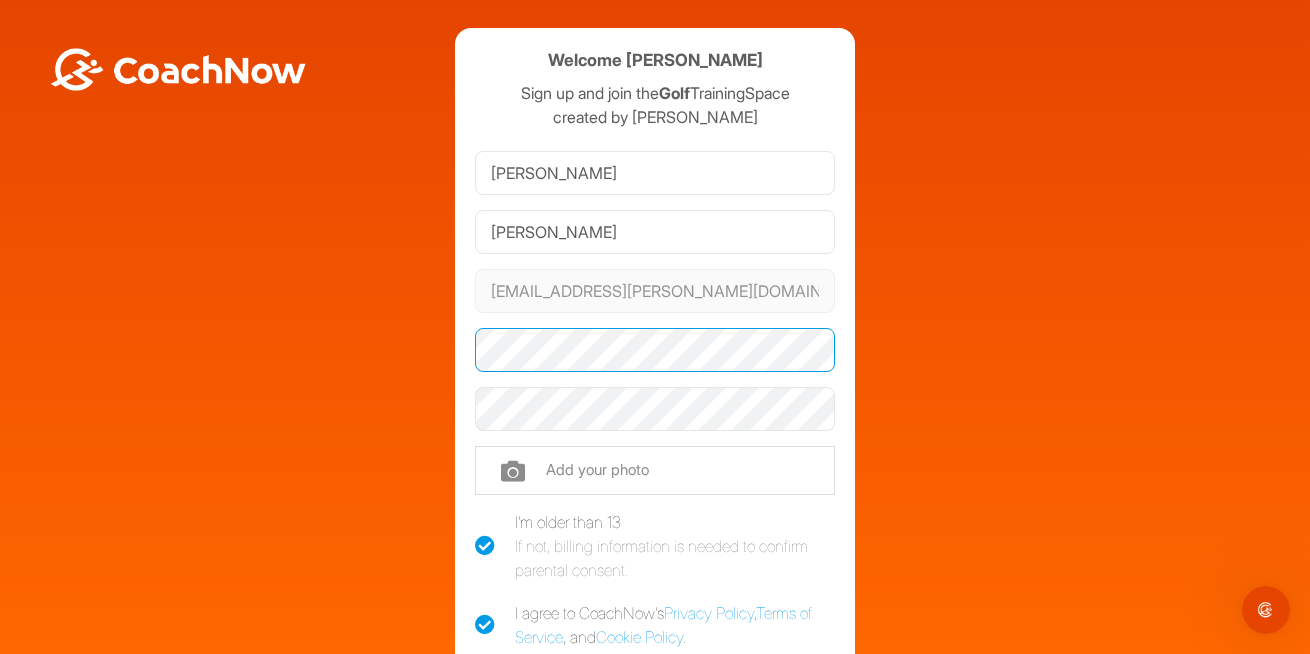 click on "Welcome   Peter Johns Sign up and join the  Golf  TrainingSpace created by Katie Walker Peter Johns peterjohns@rogers.com Phone Add your photo I'm older than 13 If not, billing information is needed to confirm parental consent. I agree to CoachNow's  Privacy Policy ,  Terms of Service , and  Cookie Policy . Sign Up Sign In" at bounding box center (655, 426) 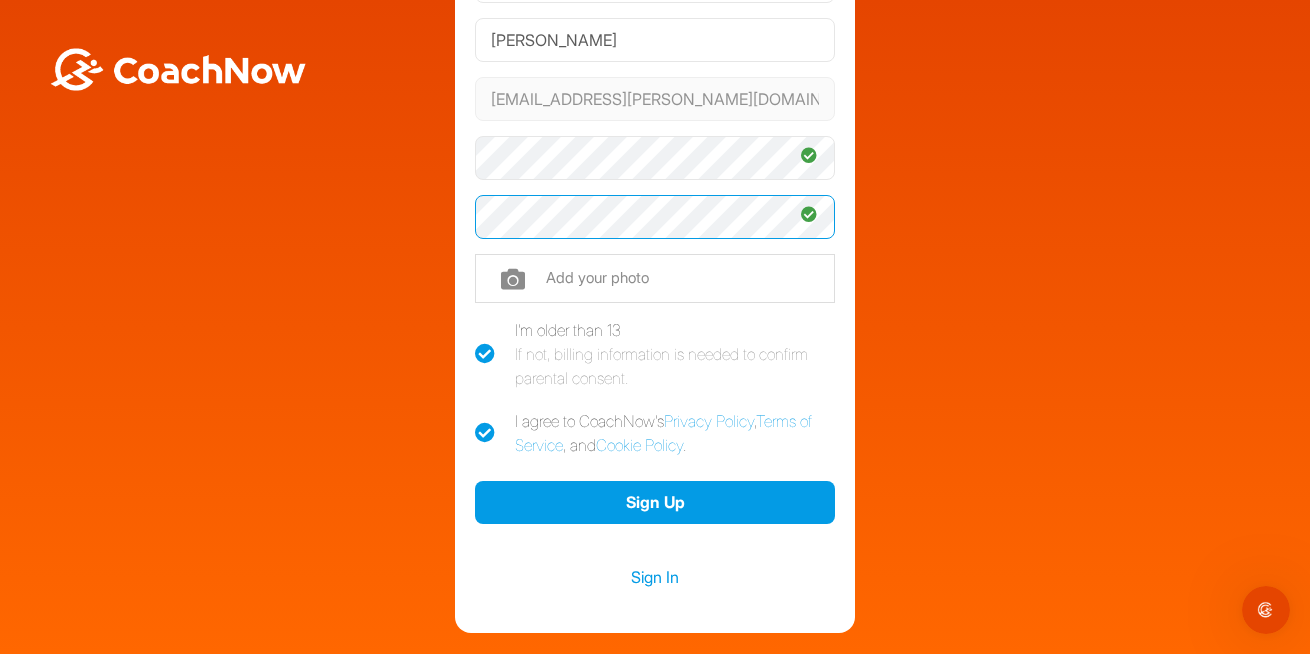scroll, scrollTop: 223, scrollLeft: 0, axis: vertical 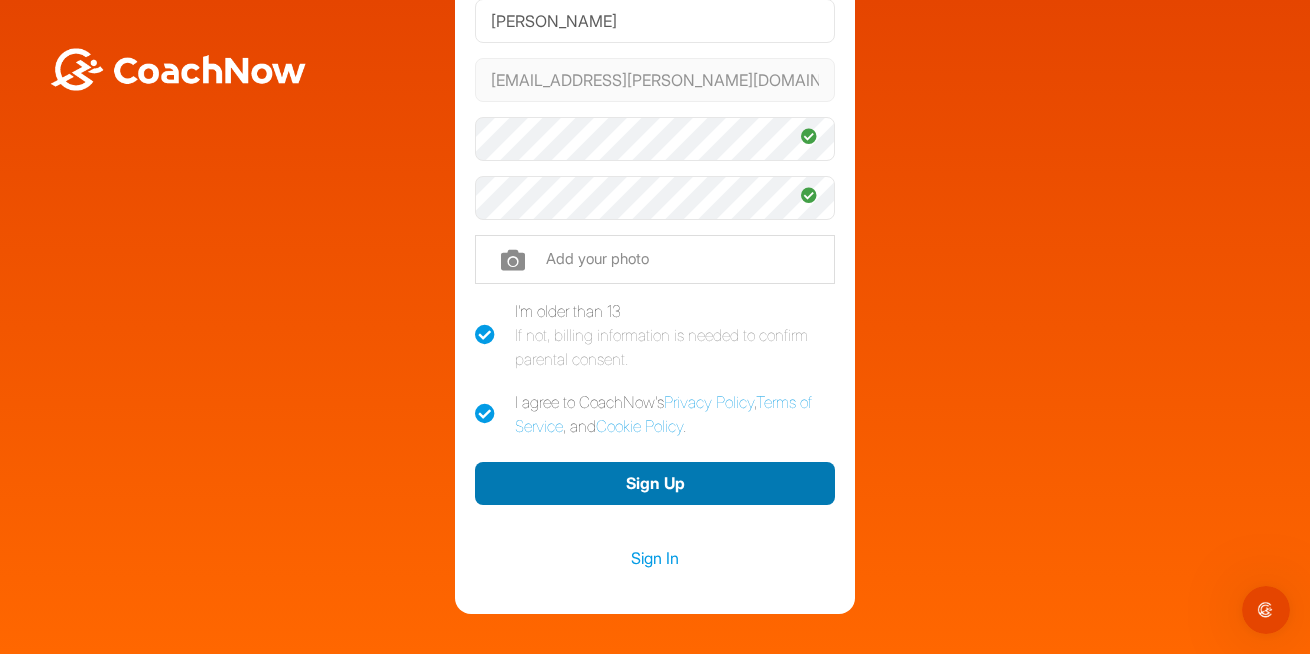 click on "Sign Up" at bounding box center (655, 483) 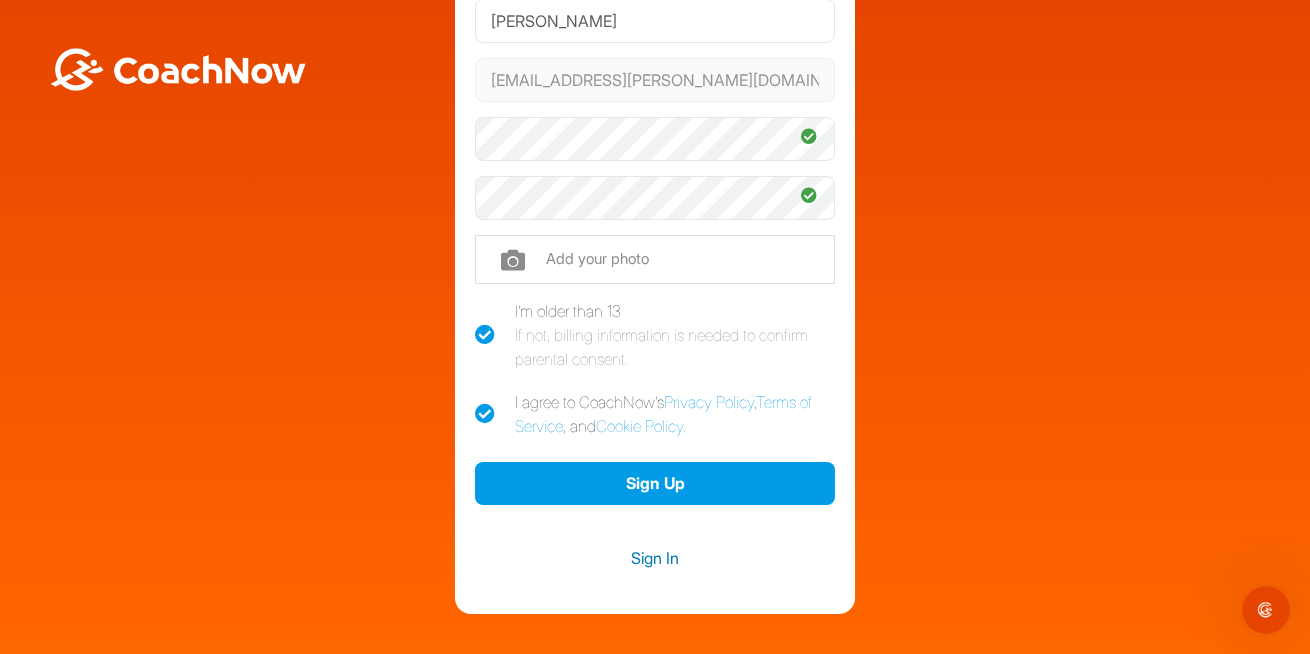 click on "Sign In" at bounding box center (655, 558) 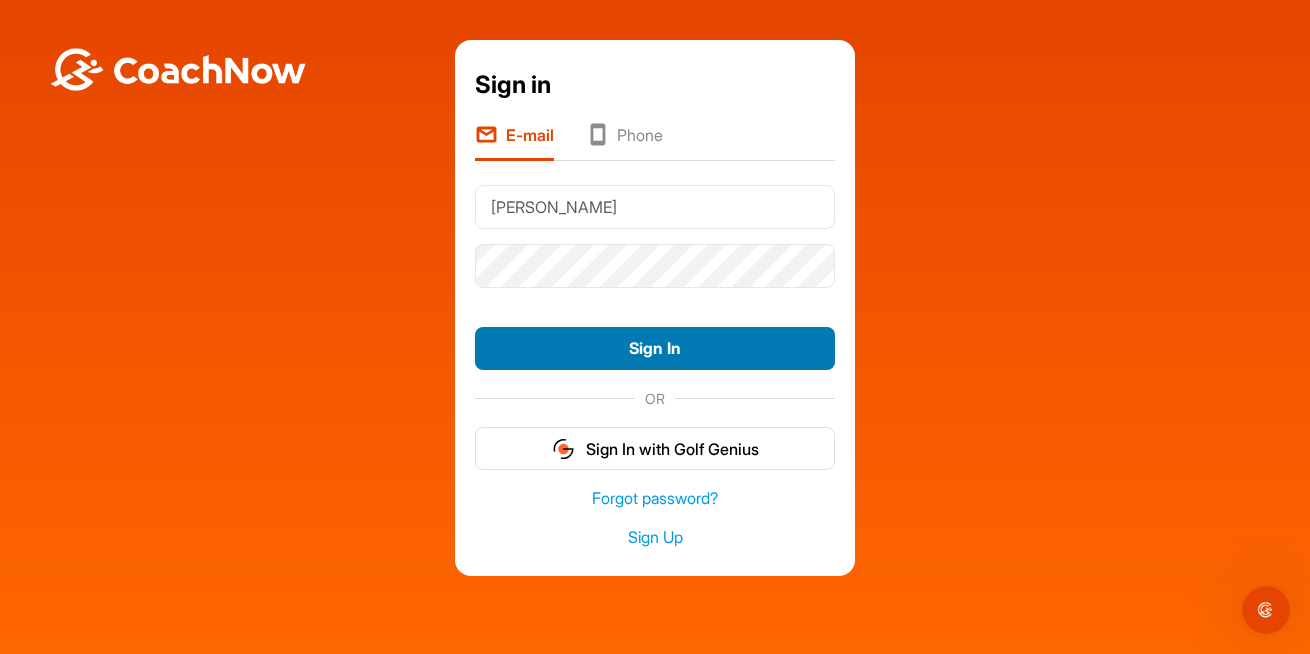 click on "Sign In" at bounding box center (655, 348) 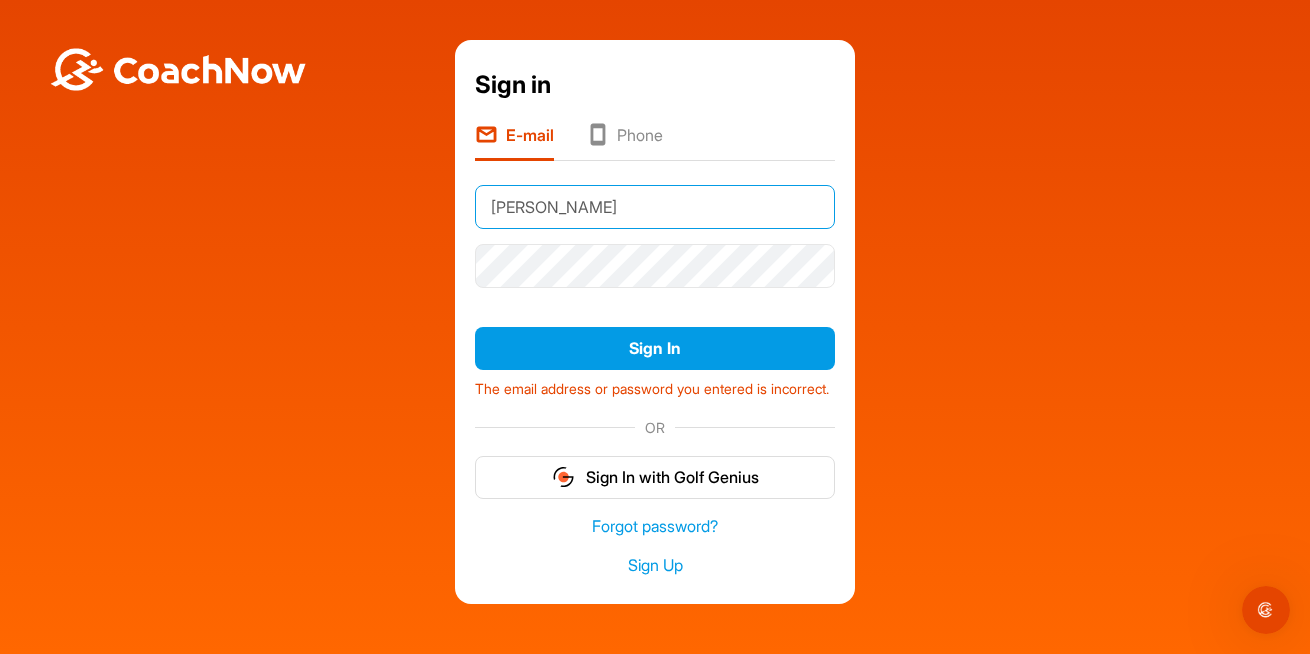 drag, startPoint x: 562, startPoint y: 205, endPoint x: 414, endPoint y: 210, distance: 148.08444 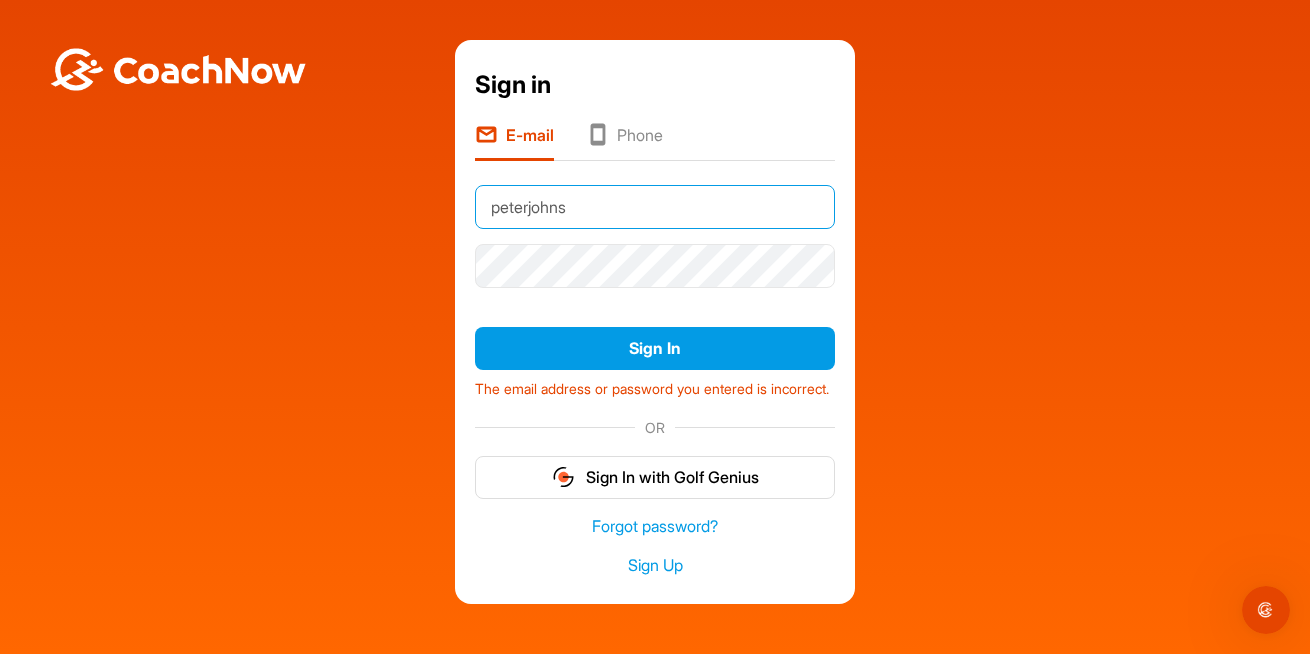 type on "[EMAIL_ADDRESS][PERSON_NAME][DOMAIN_NAME]" 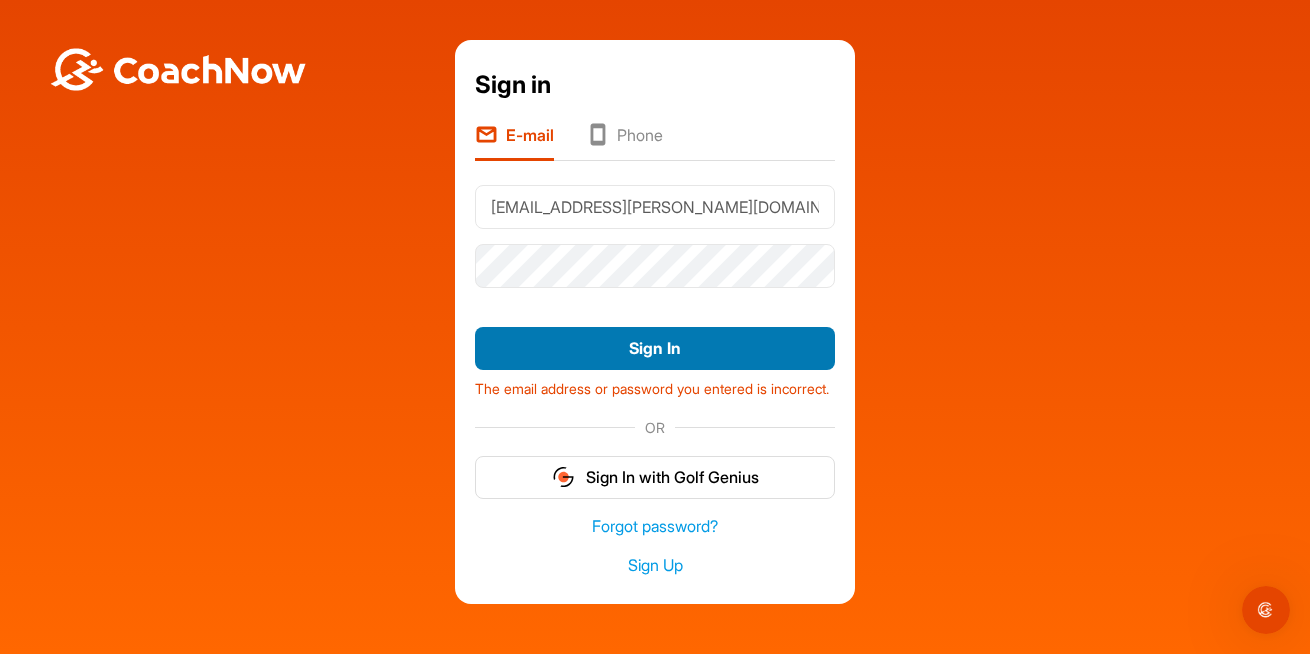 click on "Sign In" at bounding box center [655, 348] 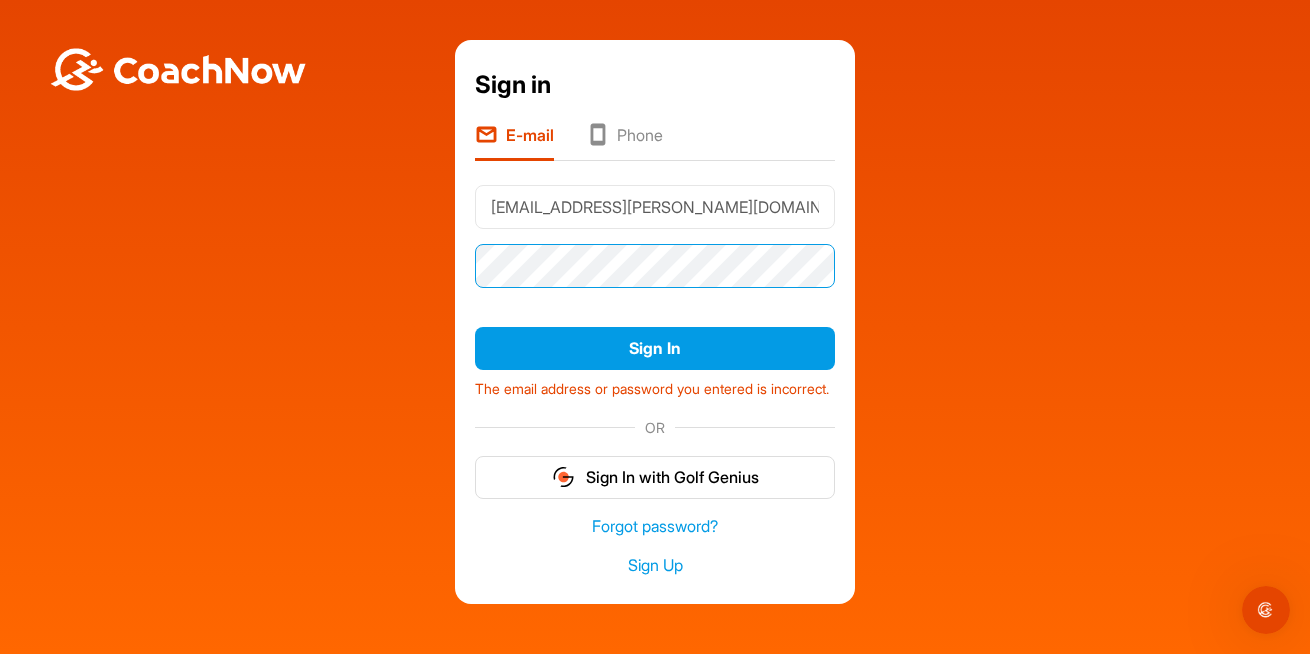 click on "Sign in   E-mail   Phone peterjohns@rogers.com Sign In The email address or password you entered is incorrect. OR Sign In with Golf Genius Forgot password? Sign Up" at bounding box center [655, 322] 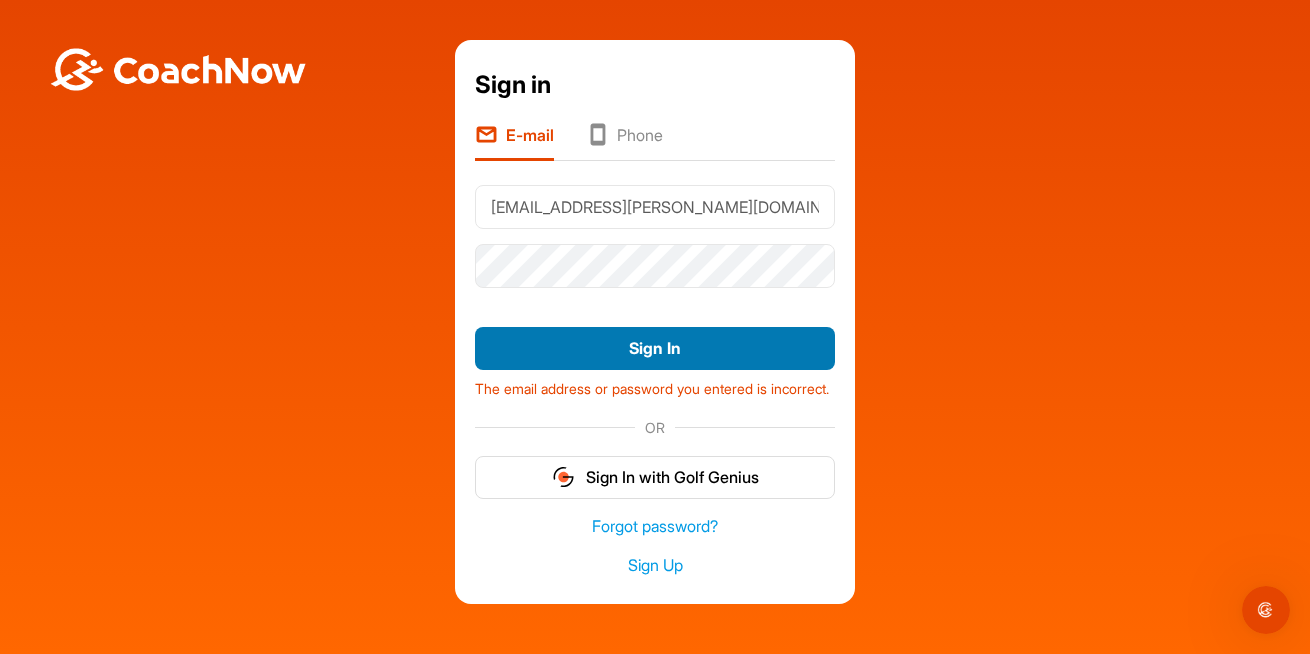 click on "Sign In" at bounding box center [655, 348] 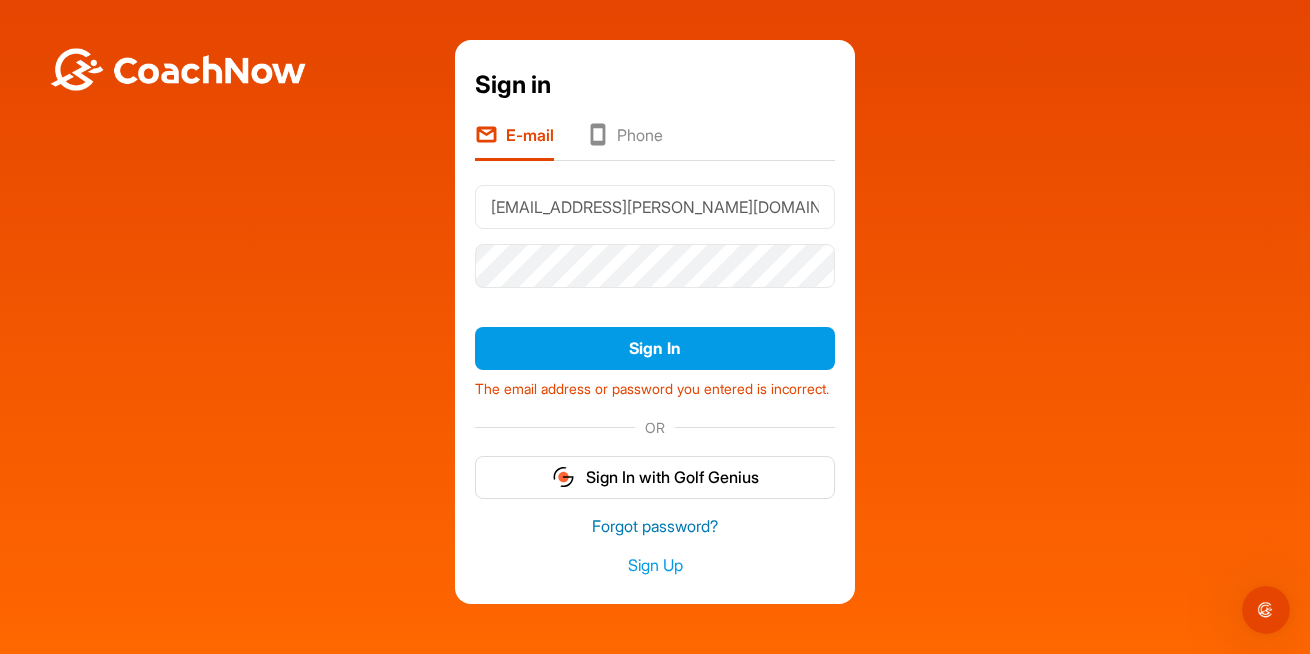 click on "Forgot password?" at bounding box center [655, 526] 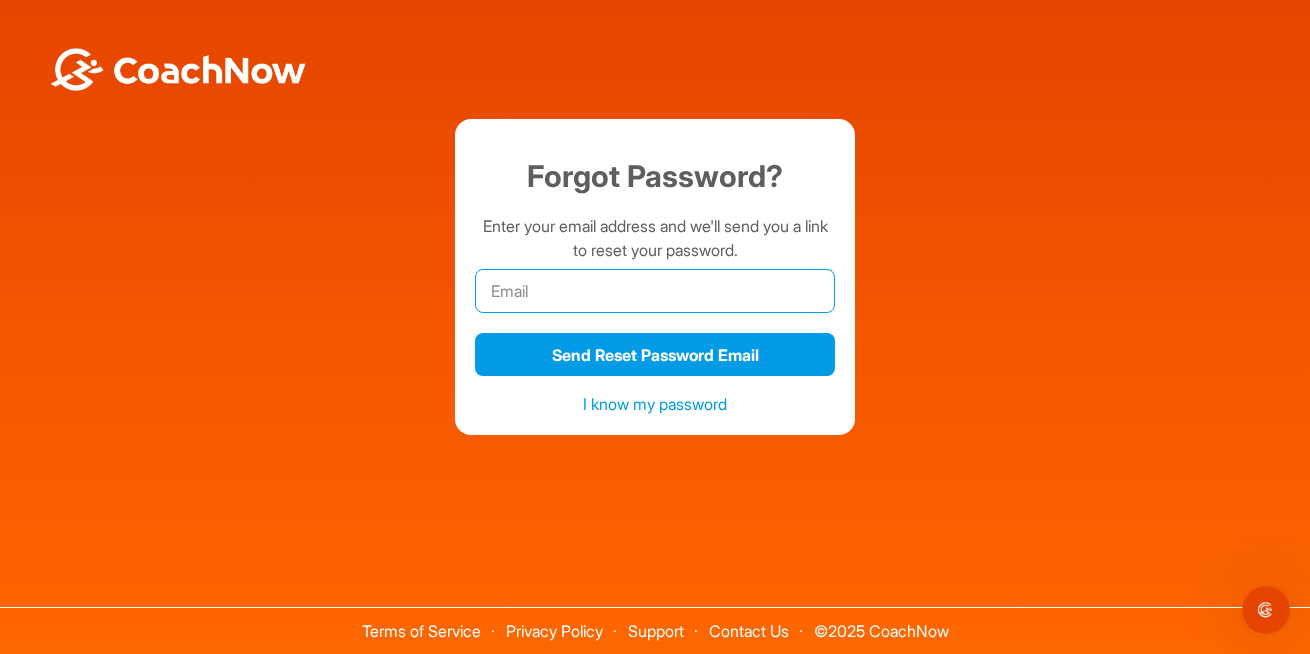 click at bounding box center [655, 291] 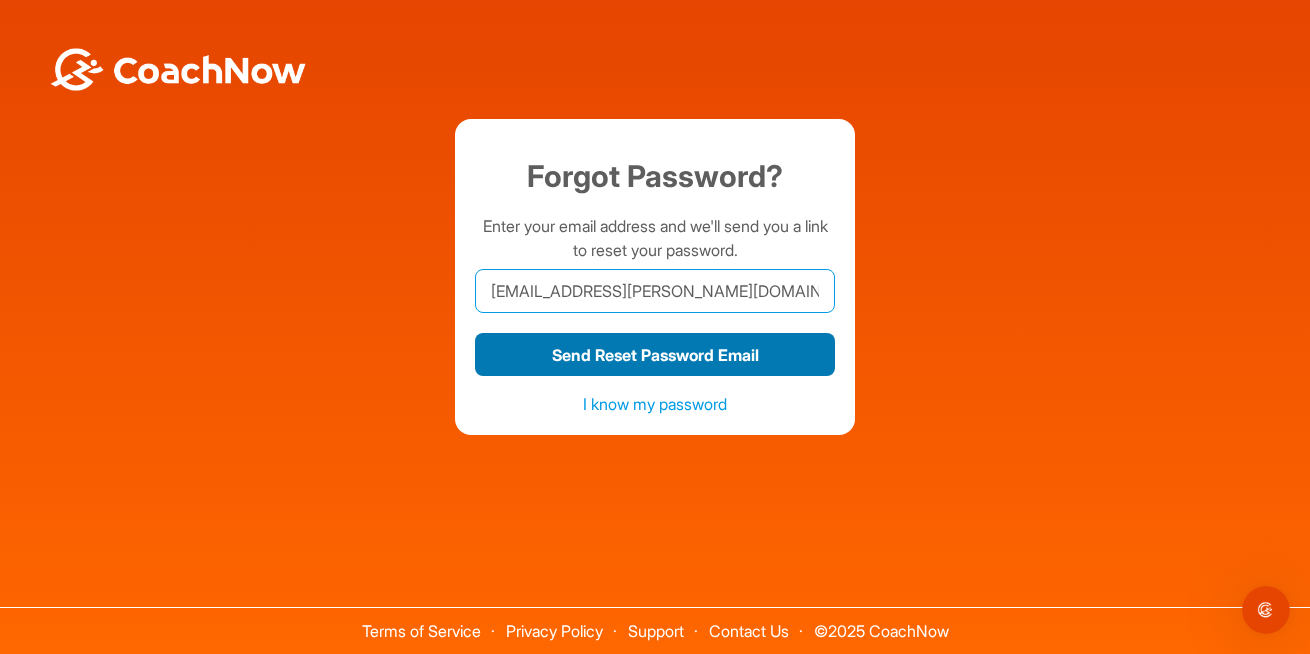 type on "[EMAIL_ADDRESS][PERSON_NAME][DOMAIN_NAME]" 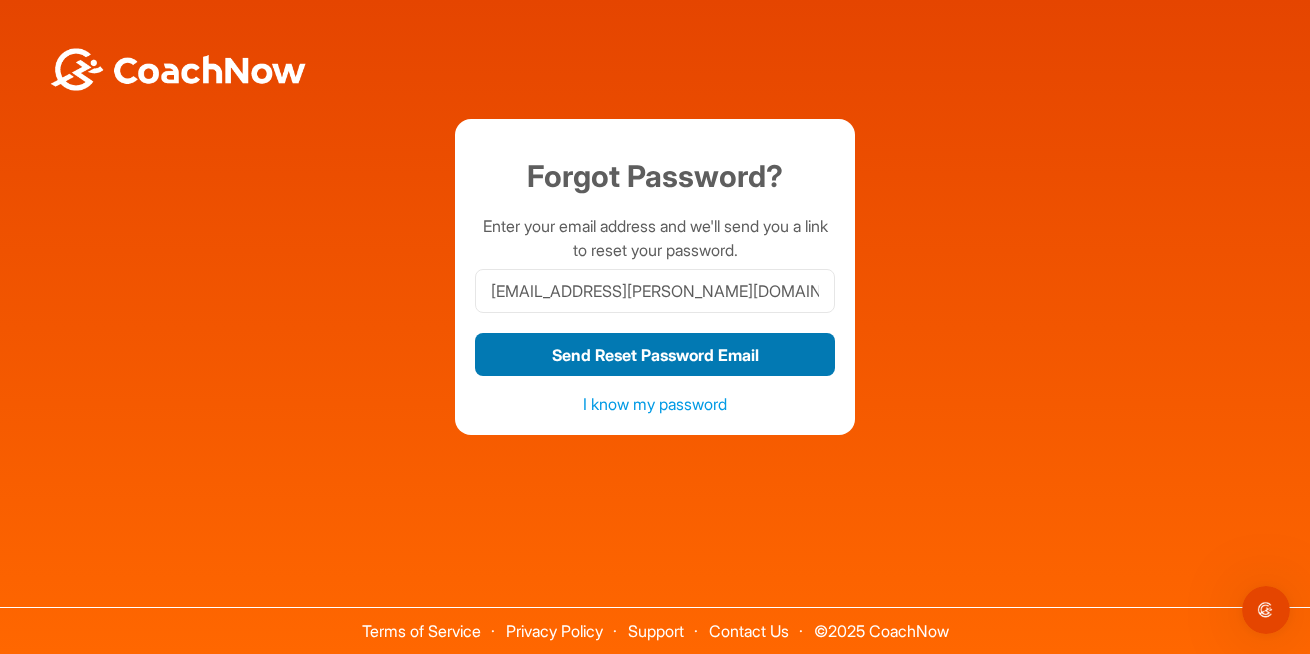 click on "Send Reset Password Email" at bounding box center [655, 354] 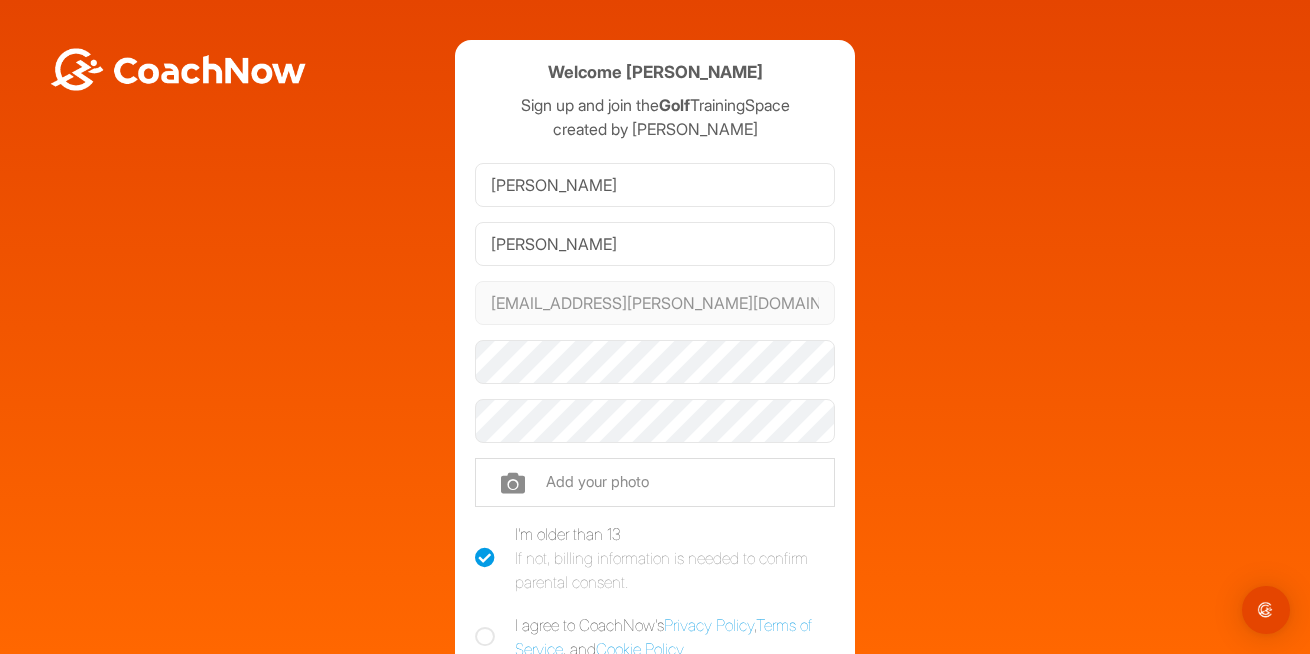 scroll, scrollTop: 0, scrollLeft: 0, axis: both 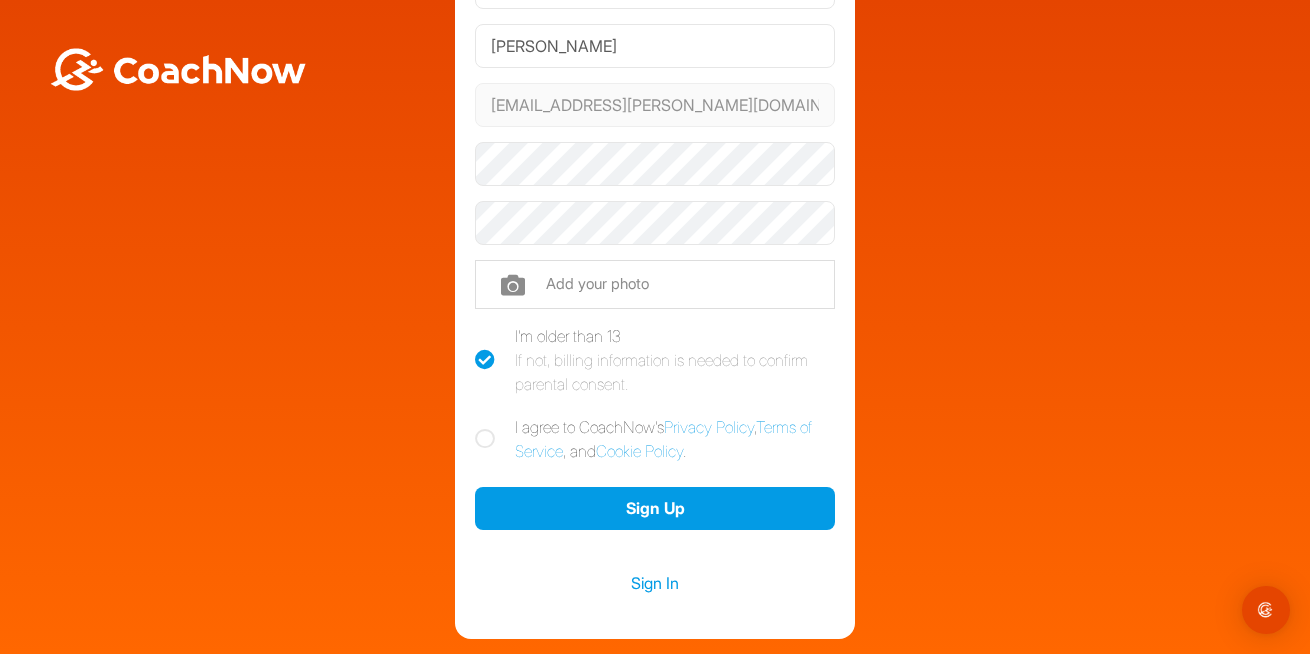 click on "Welcome   Peter Johns Sign up and join the  Golf  TrainingSpace created by Katie Walker Peter Johns peterjohns@rogers.com Phone Add your photo I'm older than 13 If not, billing information is needed to confirm parental consent. I agree to CoachNow's  Privacy Policy ,  Terms of Service , and  Cookie Policy . Sign Up Sign In" at bounding box center [655, 240] 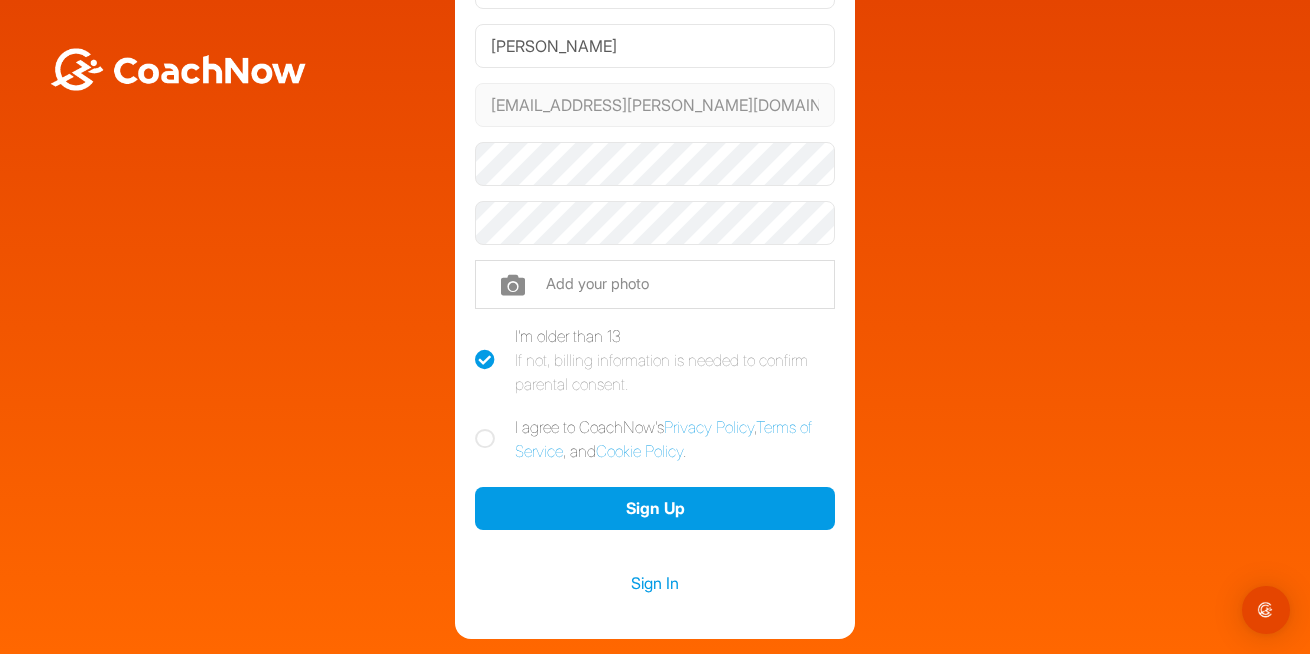 click on "Welcome   Peter Johns Sign up and join the  Golf  TrainingSpace created by Katie Walker Peter Johns peterjohns@rogers.com Phone Add your photo I'm older than 13 If not, billing information is needed to confirm parental consent. I agree to CoachNow's  Privacy Policy ,  Terms of Service , and  Cookie Policy . Sign Up Sign In" at bounding box center (655, 240) 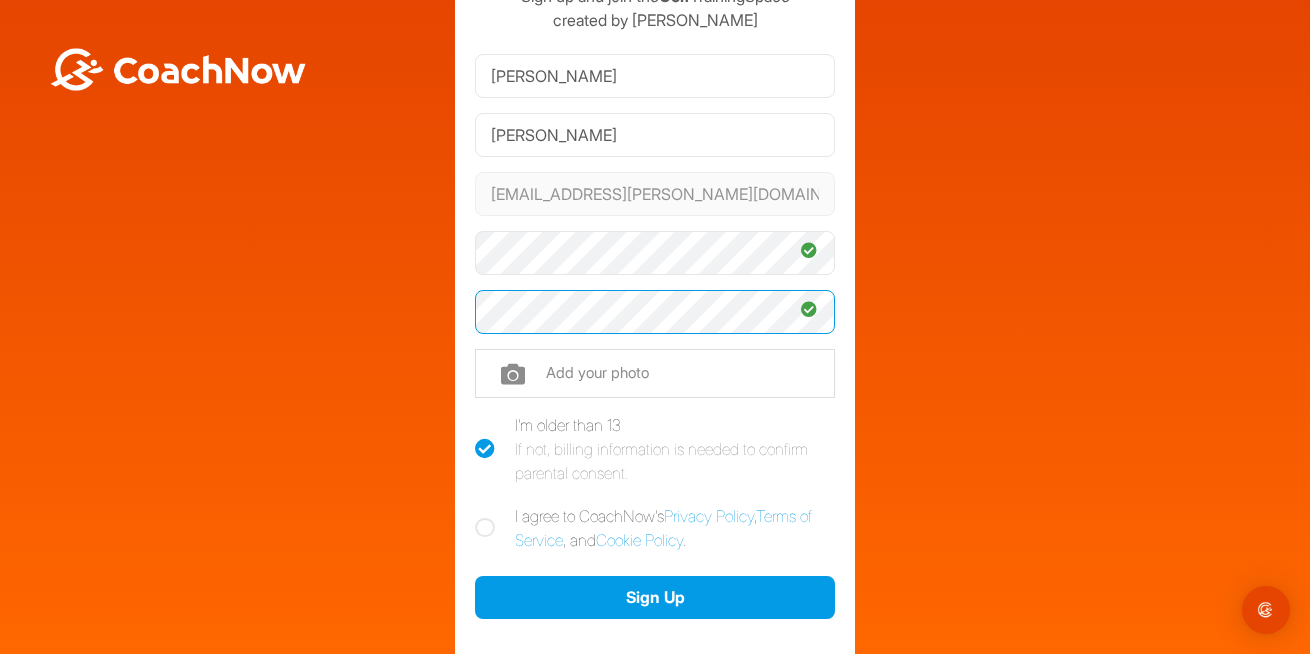 scroll, scrollTop: 114, scrollLeft: 0, axis: vertical 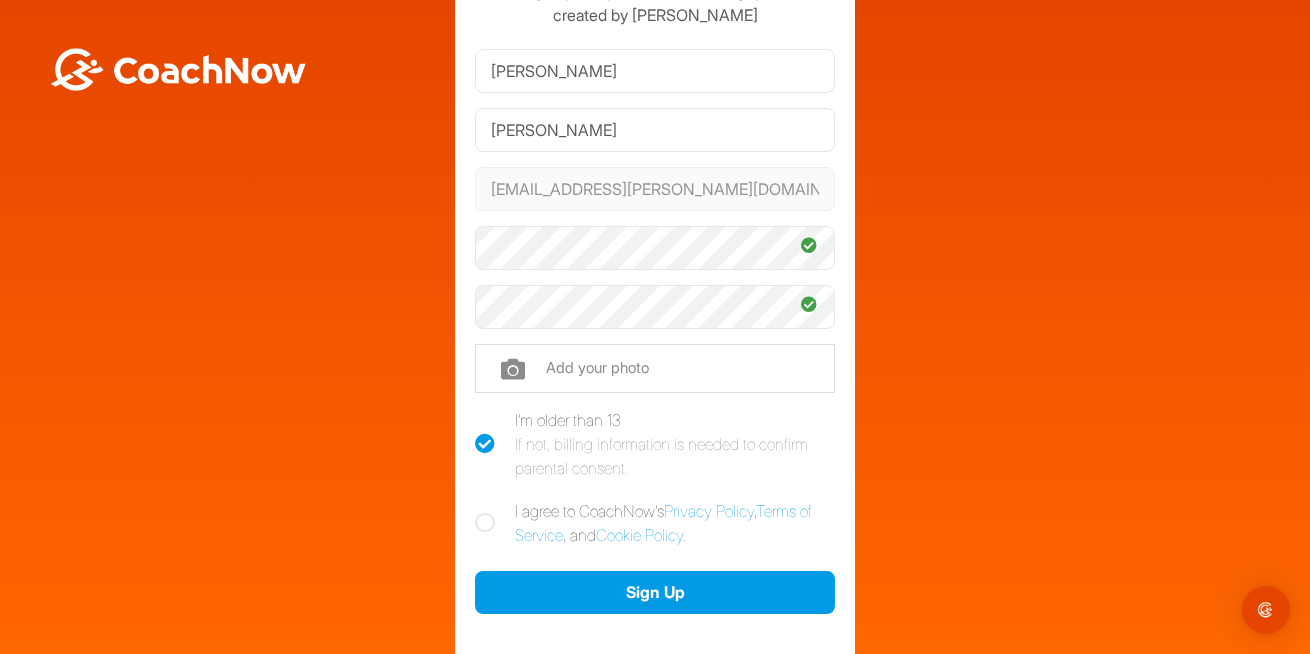 click on "Welcome   Peter Johns Sign up and join the  Golf  TrainingSpace created by Katie Walker Peter Johns peterjohns@rogers.com Phone Add your photo I'm older than 13 If not, billing information is needed to confirm parental consent. I agree to CoachNow's  Privacy Policy ,  Terms of Service , and  Cookie Policy . Sign Up Sign In" at bounding box center (655, 324) 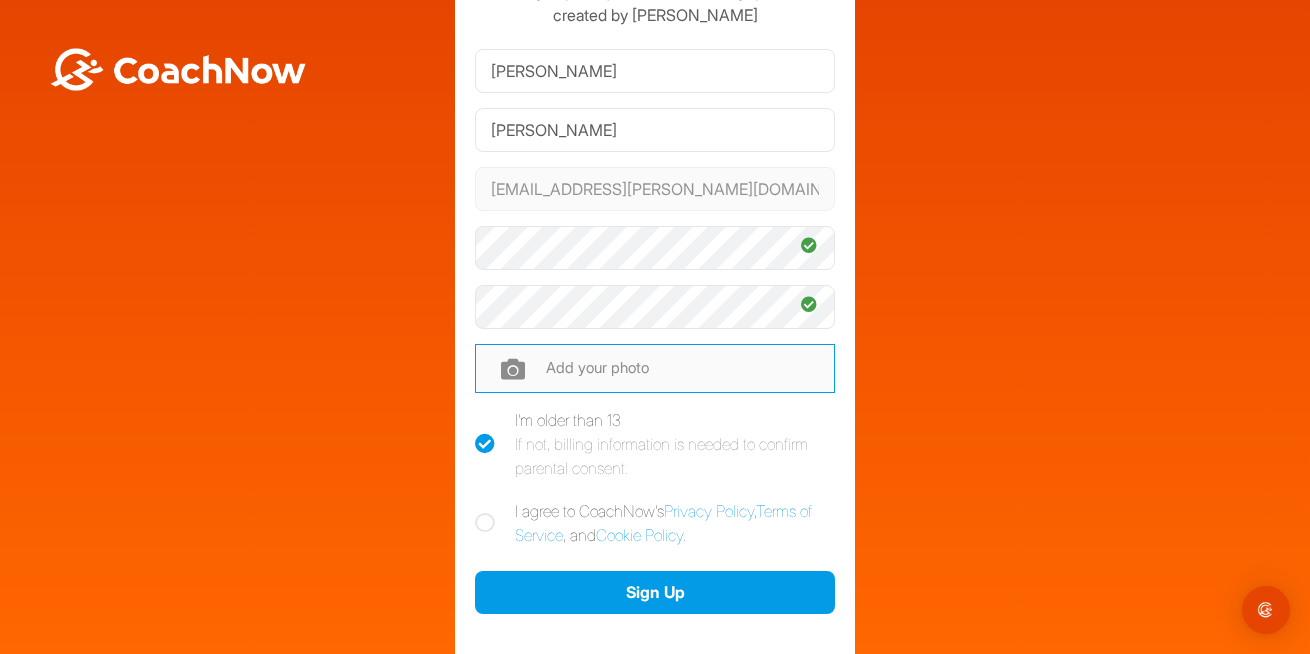 click at bounding box center [655, 368] 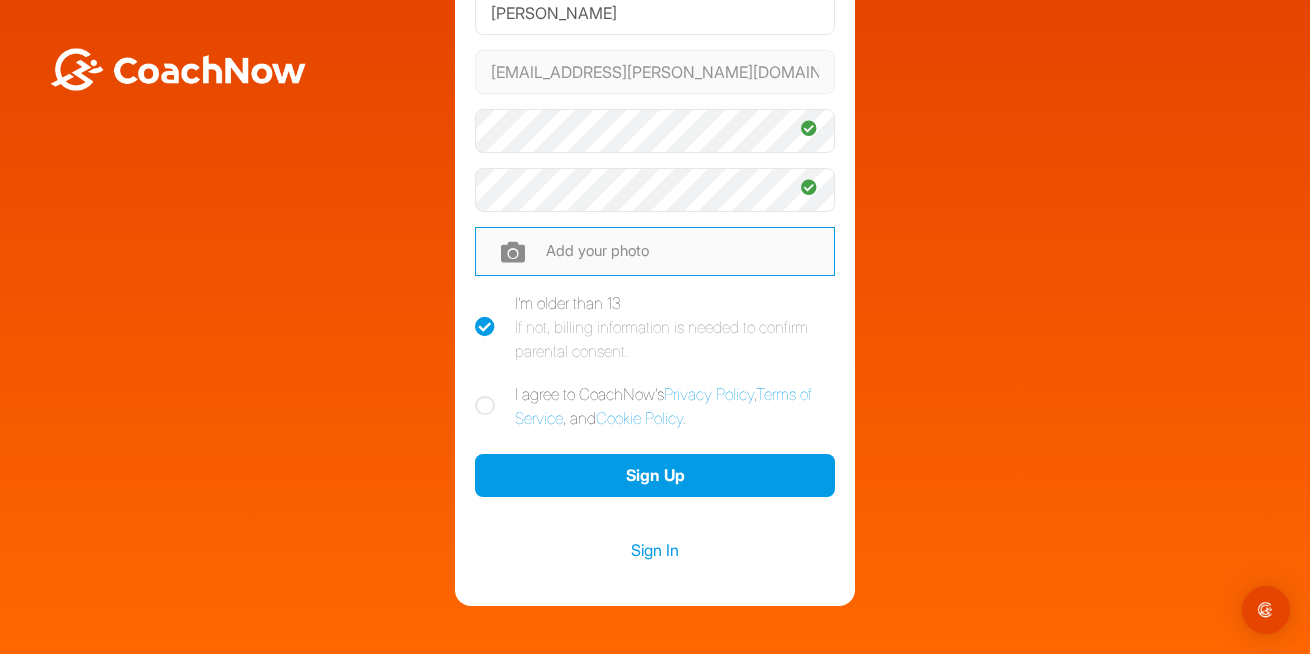 scroll, scrollTop: 243, scrollLeft: 0, axis: vertical 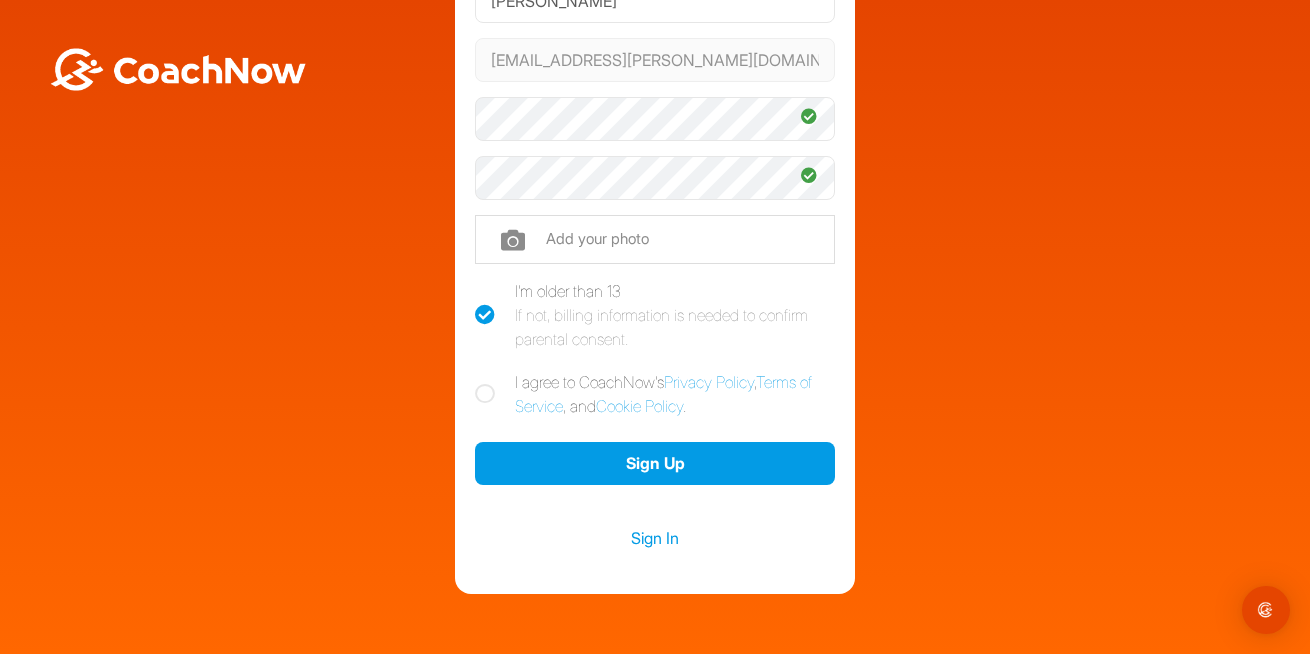 click at bounding box center [485, 394] 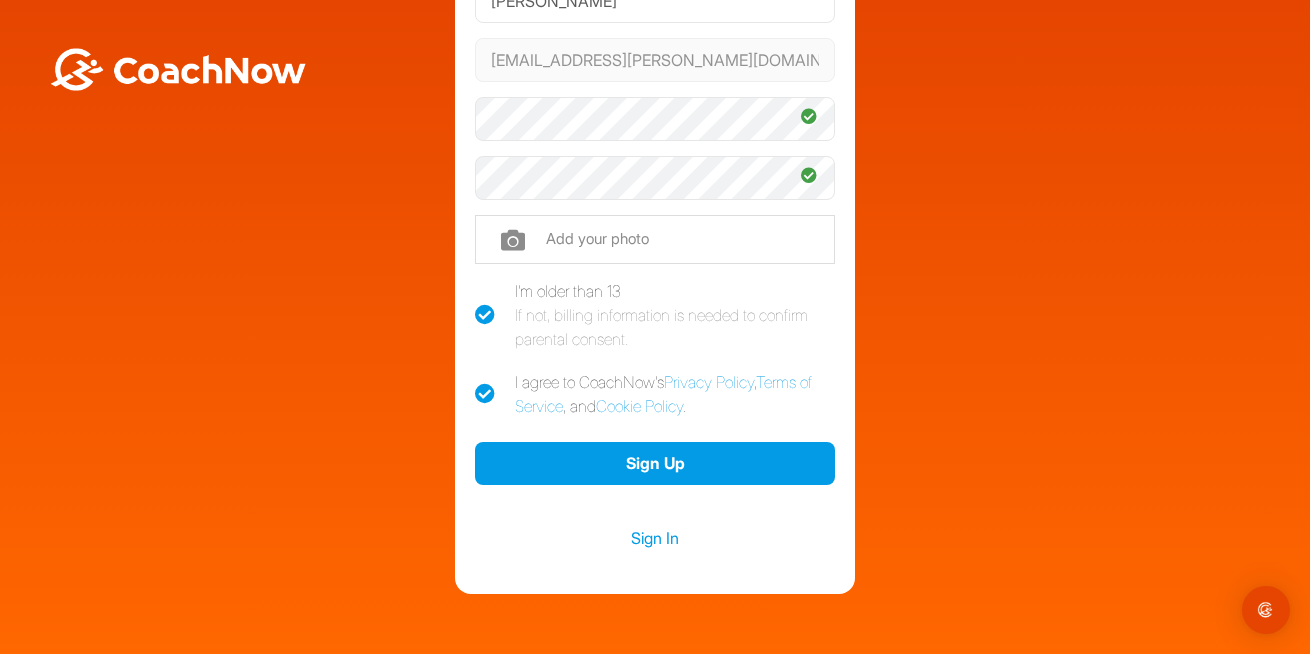 checkbox on "true" 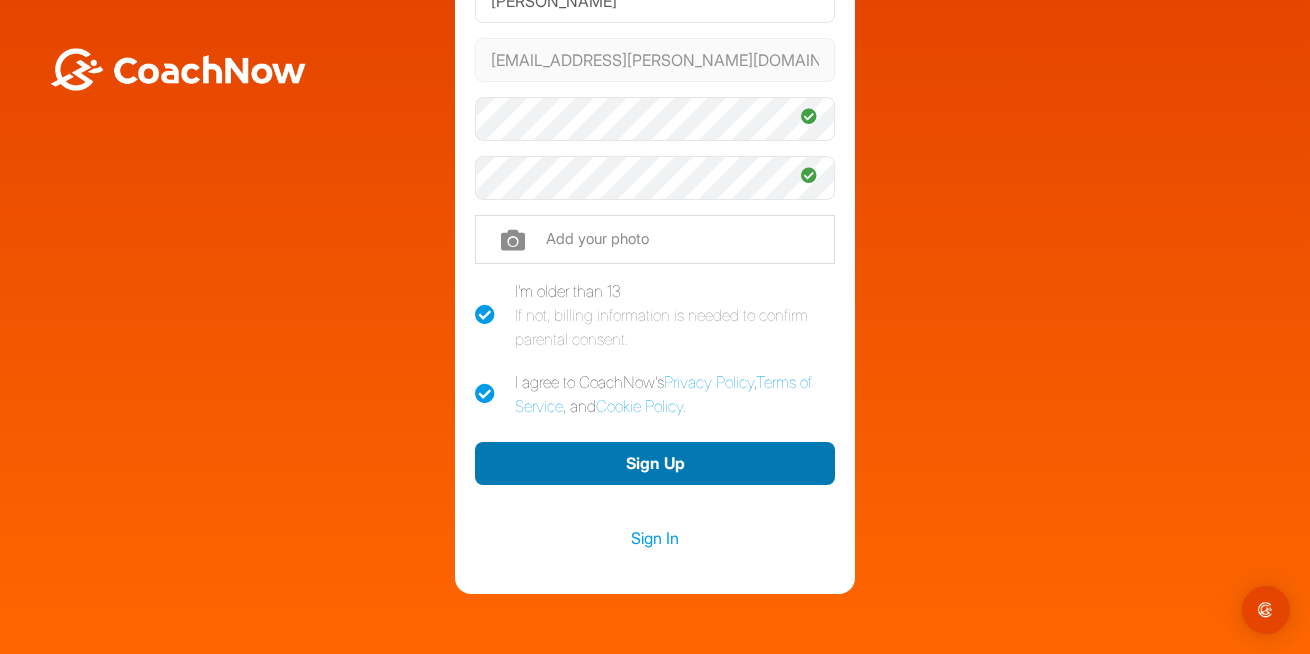 click on "Sign Up" at bounding box center [655, 463] 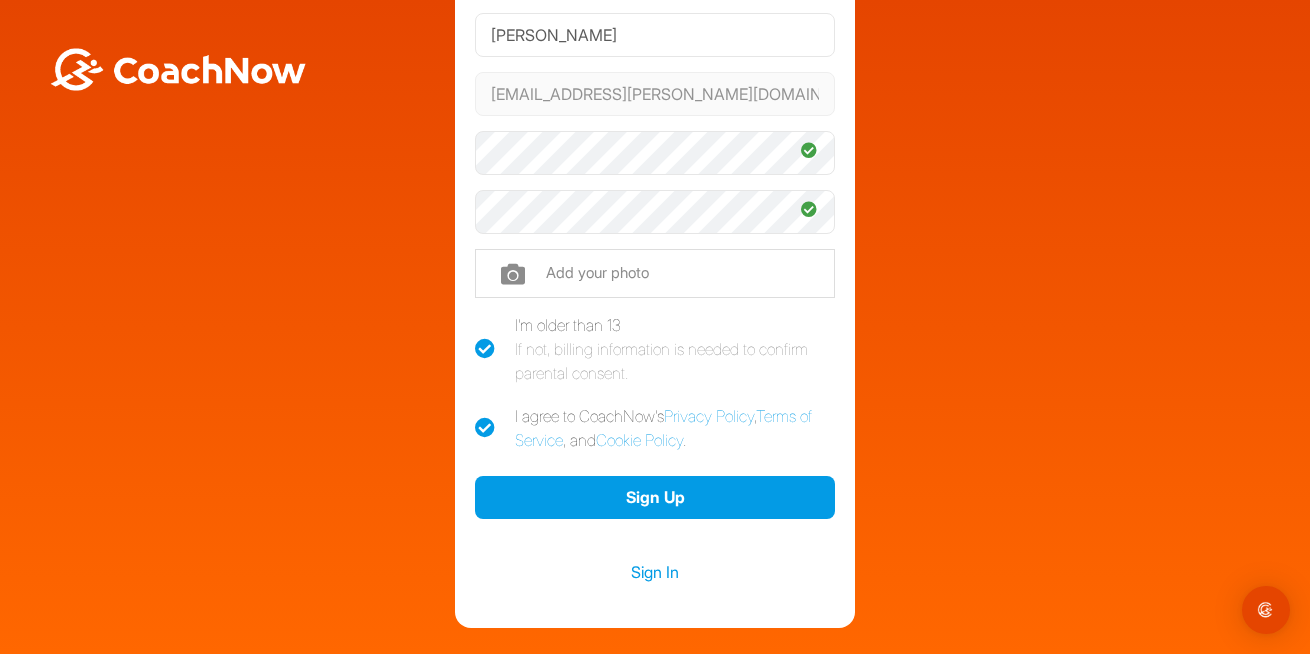 scroll, scrollTop: 322, scrollLeft: 0, axis: vertical 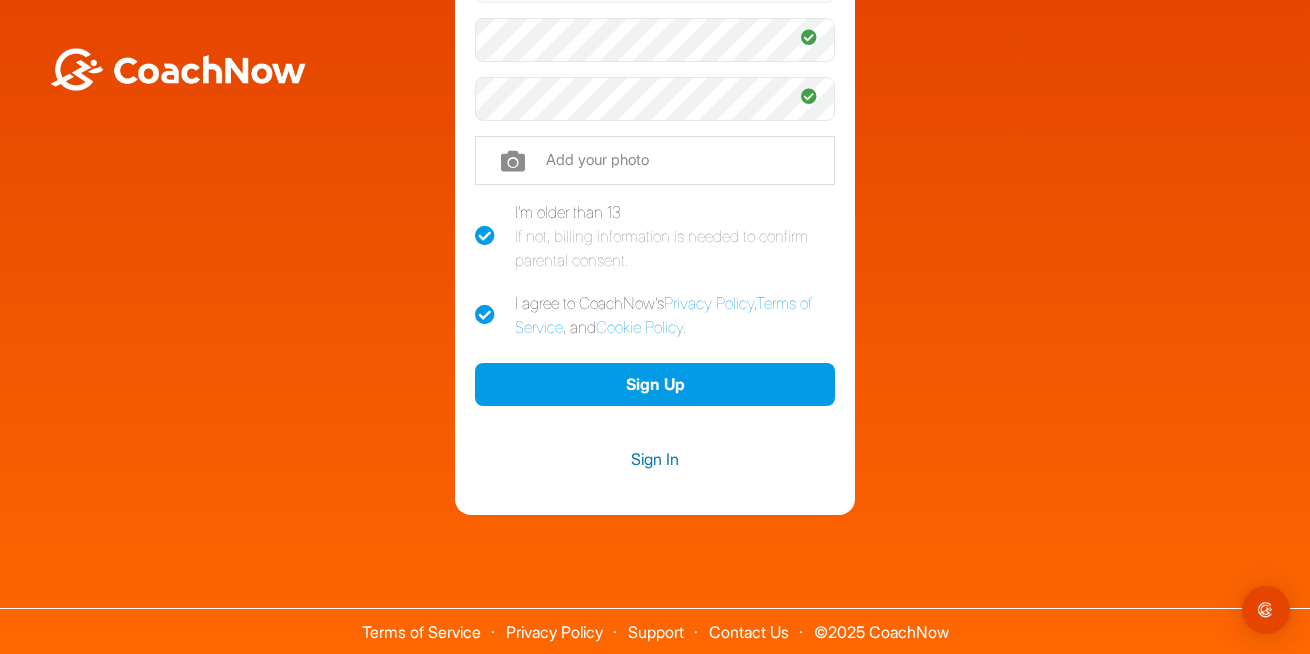 click on "Sign In" at bounding box center [655, 459] 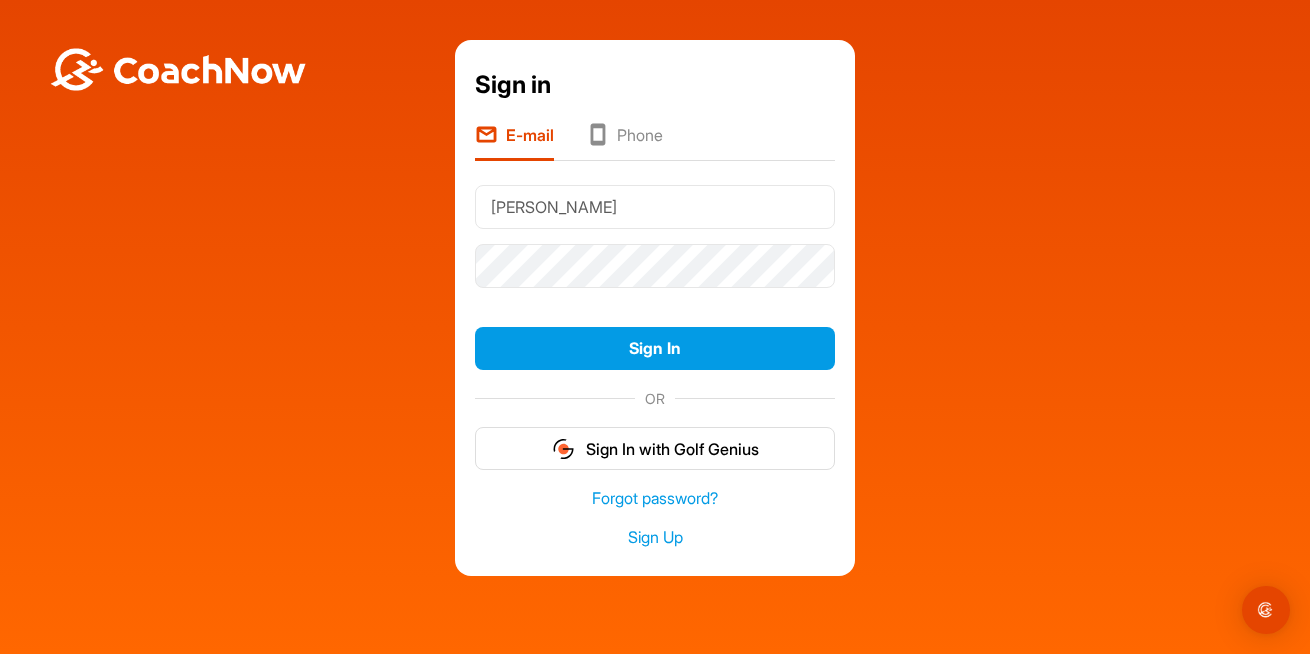 click on "Johns" at bounding box center [655, 207] 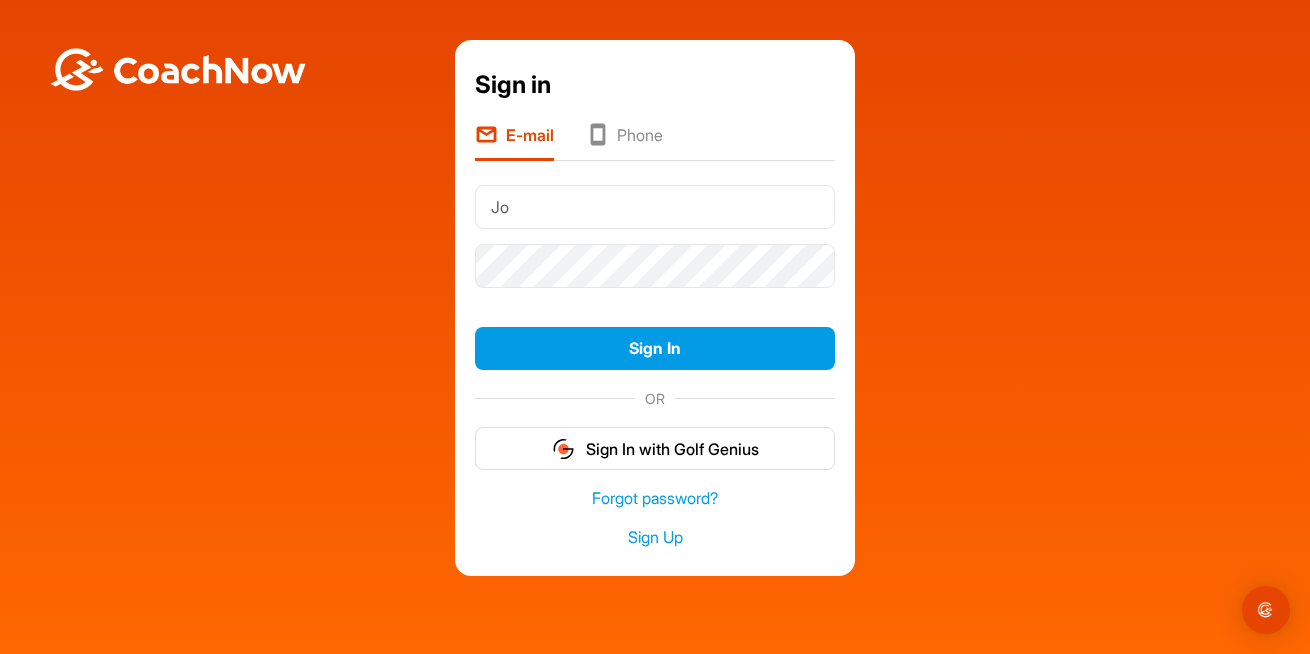 type on "J" 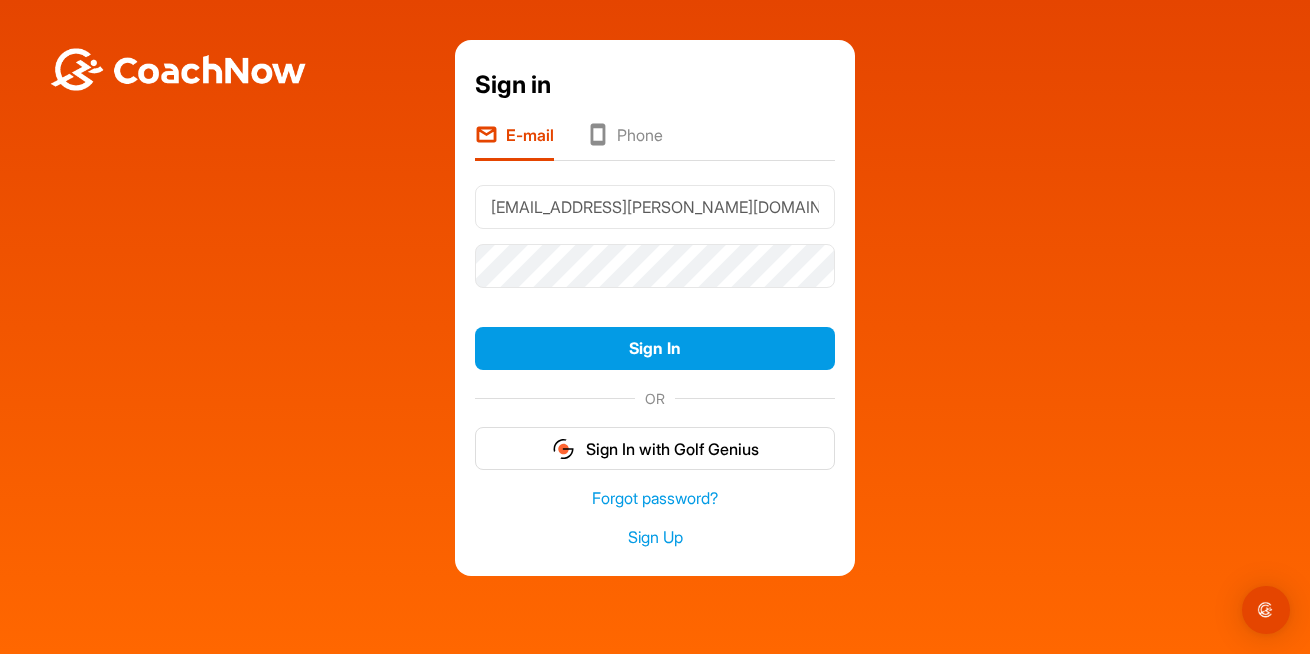 type on "peterjohns@rogers.com" 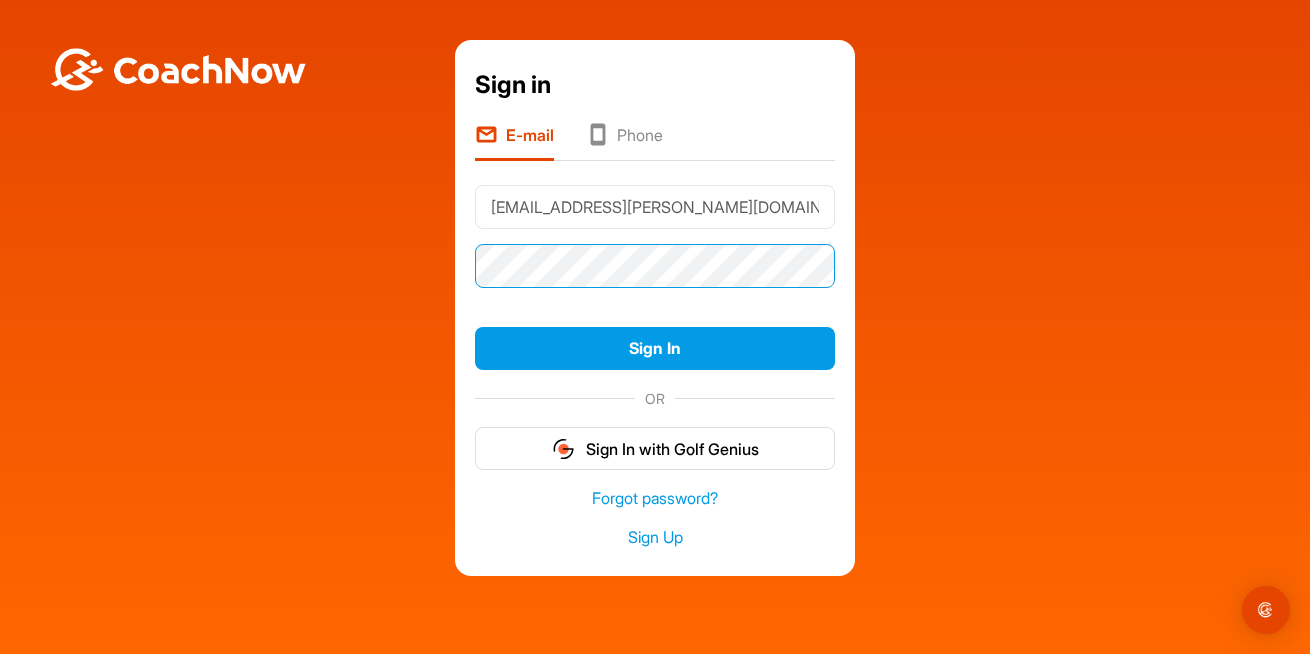 click on "Sign in   E-mail   Phone peterjohns@rogers.com Sign In OR Sign In with Golf Genius Forgot password? Sign Up" at bounding box center (655, 308) 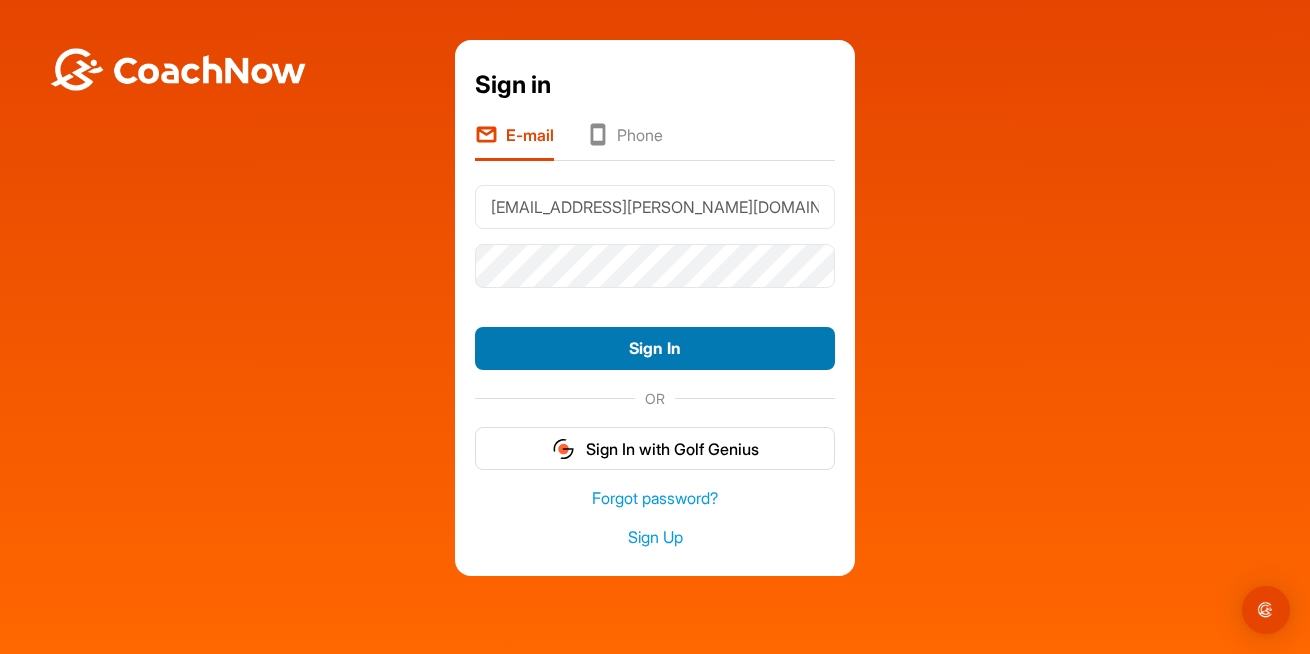 click on "Sign In" at bounding box center [655, 348] 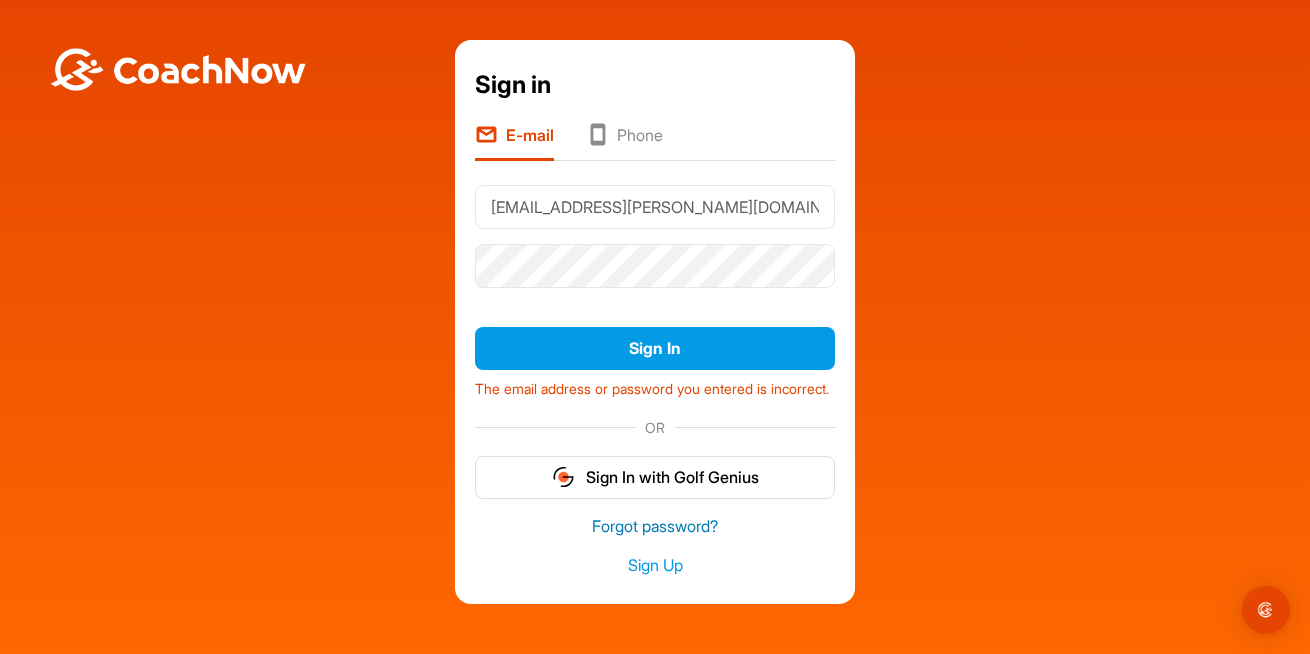 click on "Forgot password?" at bounding box center (655, 526) 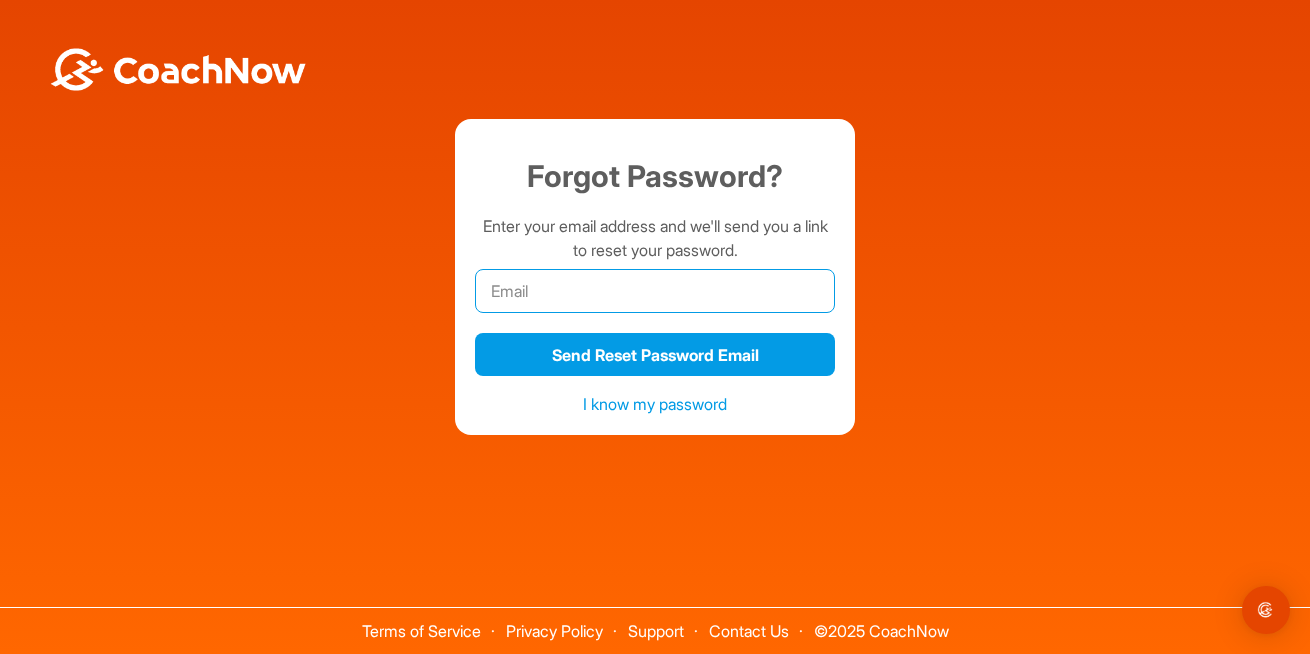 click at bounding box center [655, 291] 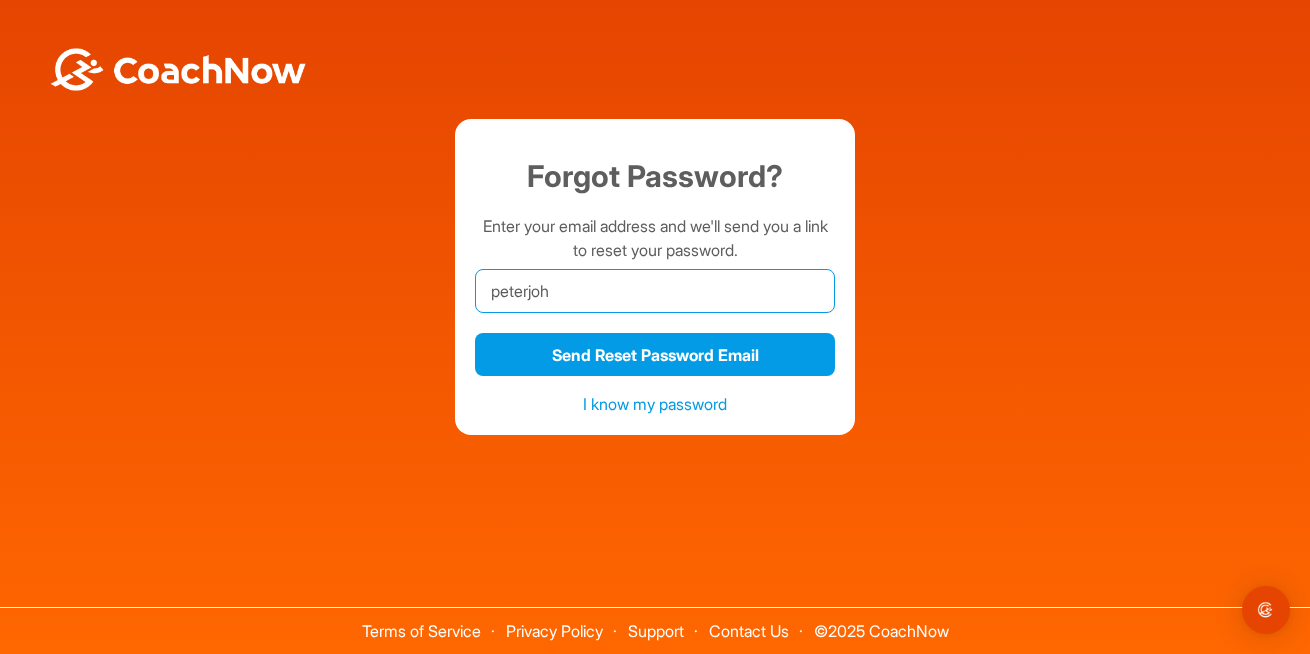type on "[EMAIL_ADDRESS][PERSON_NAME][DOMAIN_NAME]" 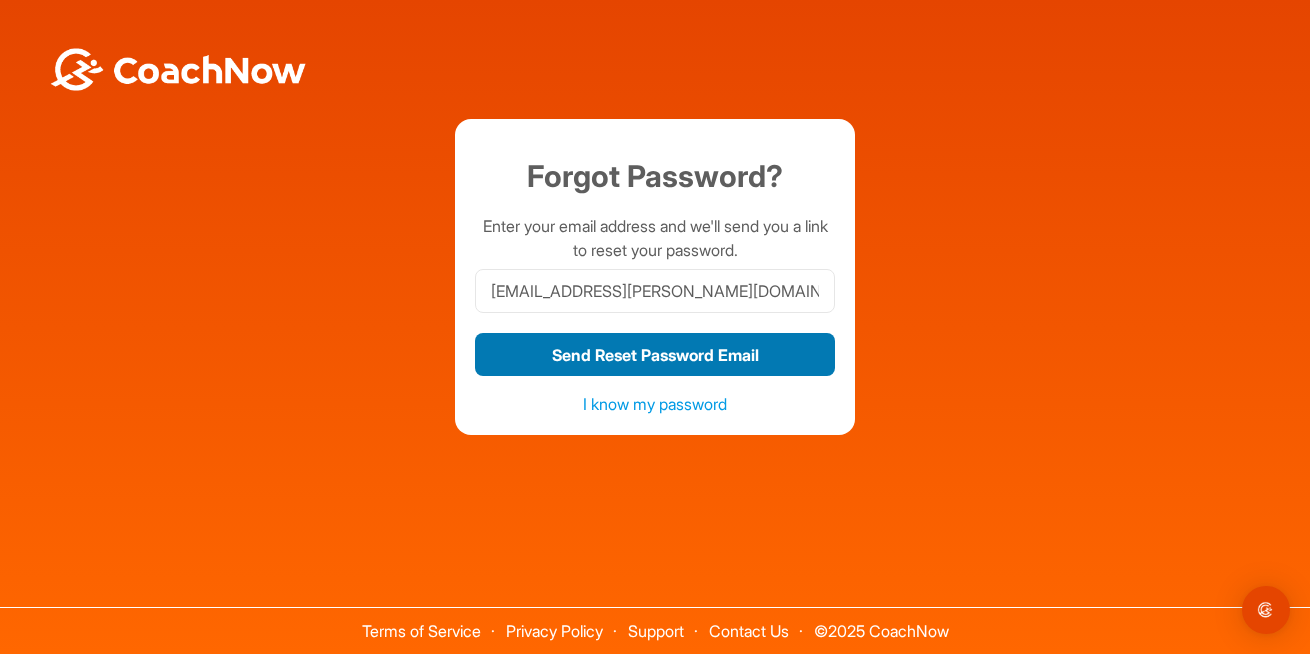 click on "Send Reset Password Email" at bounding box center (655, 354) 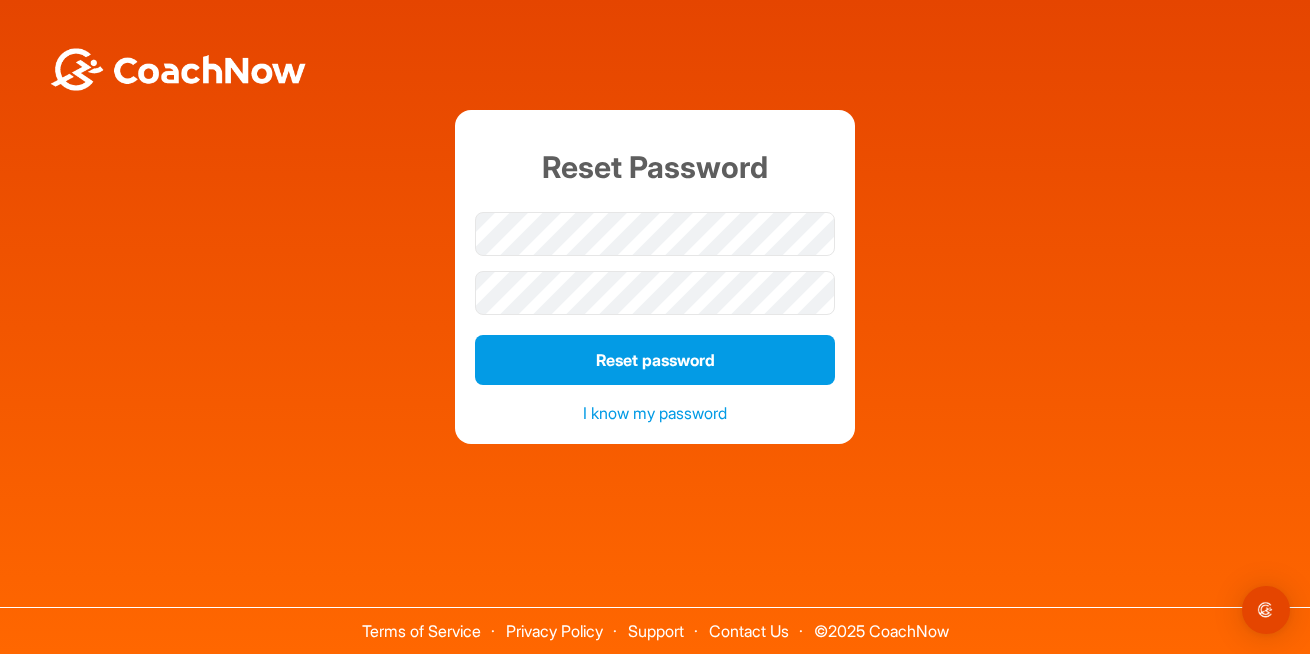 scroll, scrollTop: 0, scrollLeft: 0, axis: both 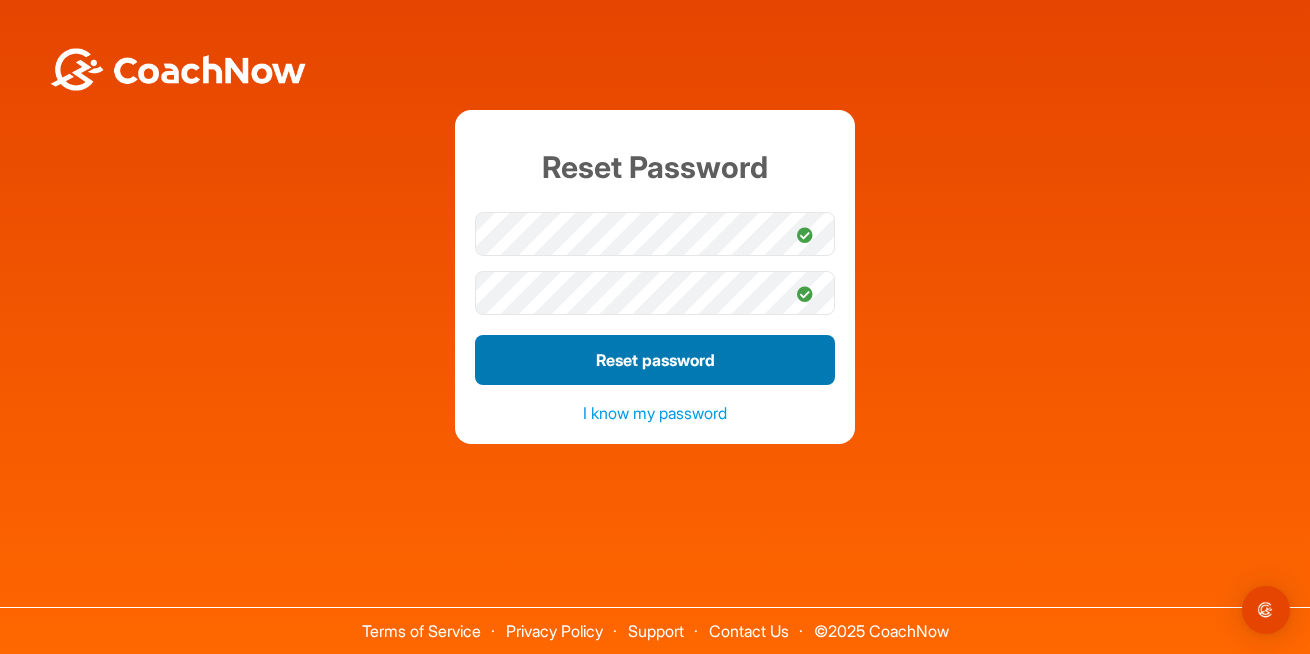click on "Reset password" at bounding box center (655, 360) 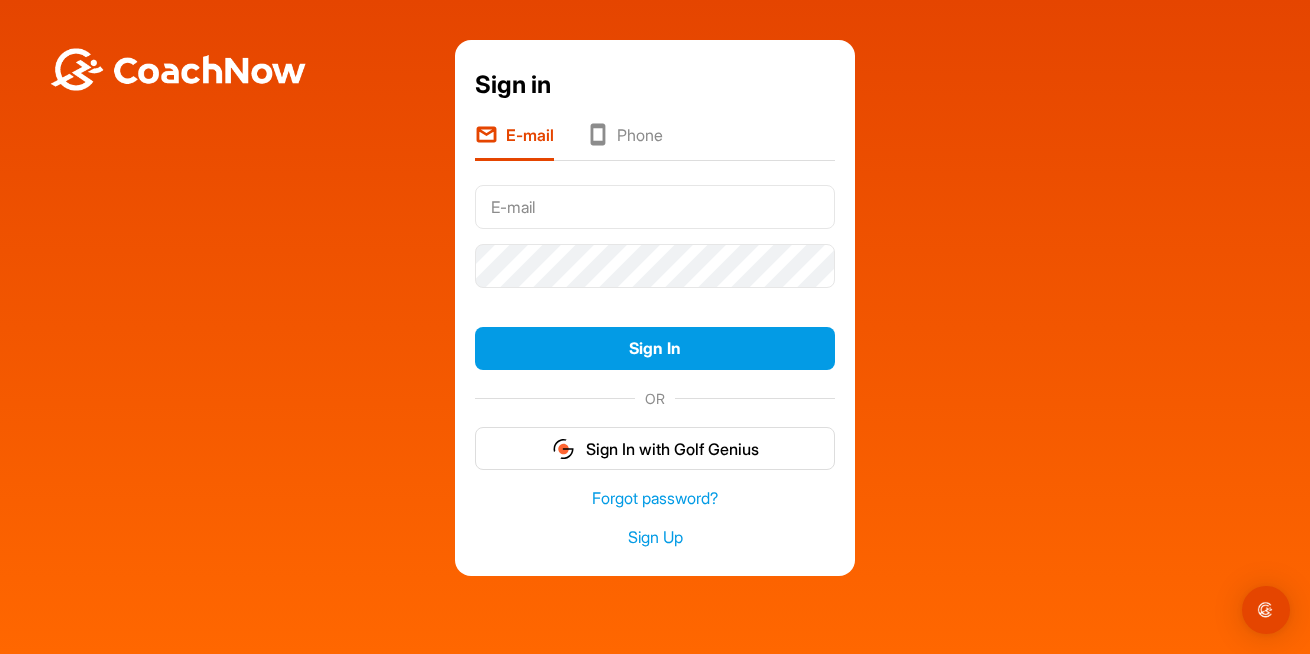 type on "[EMAIL_ADDRESS][PERSON_NAME][DOMAIN_NAME]" 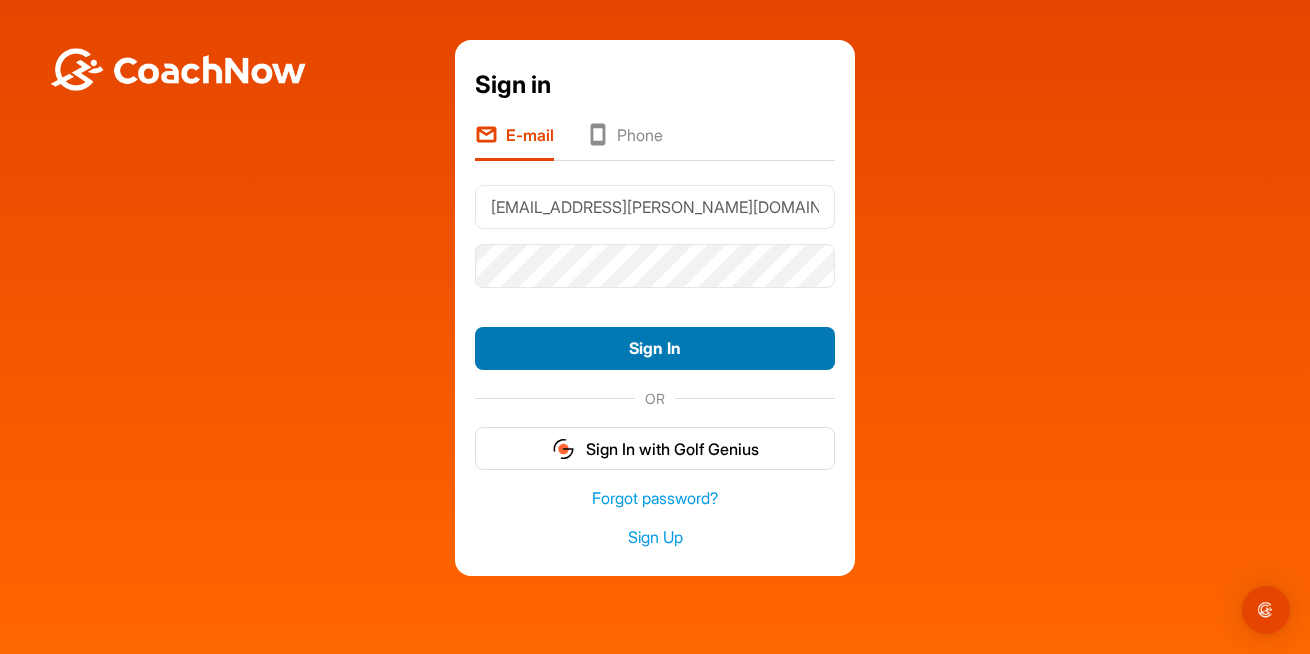 click on "Sign In" at bounding box center [655, 348] 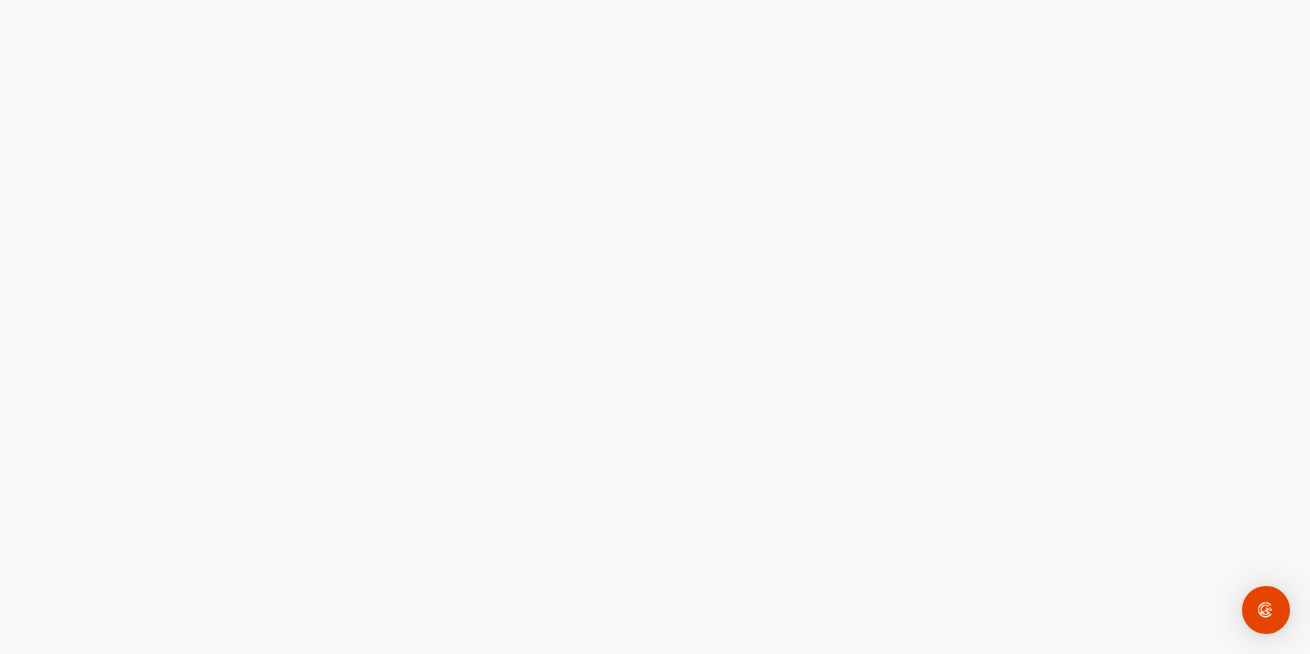 scroll, scrollTop: 0, scrollLeft: 0, axis: both 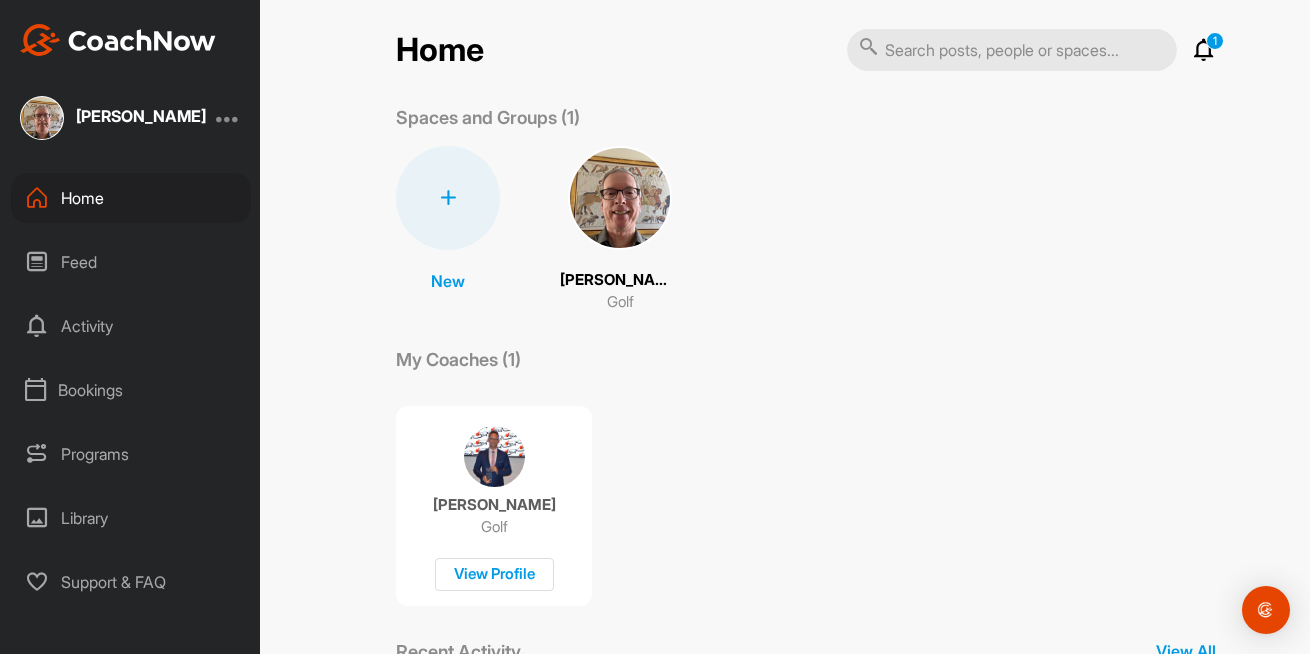 click on "1" at bounding box center (1215, 41) 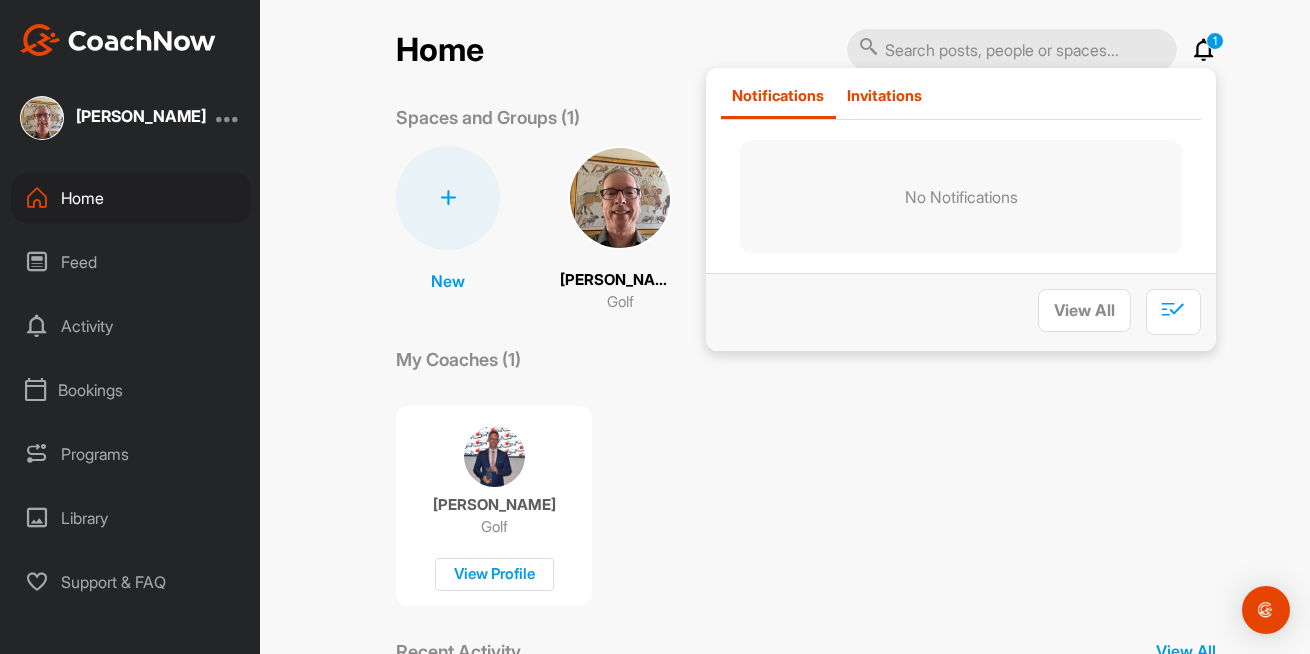 click on "Invitations" at bounding box center (884, 95) 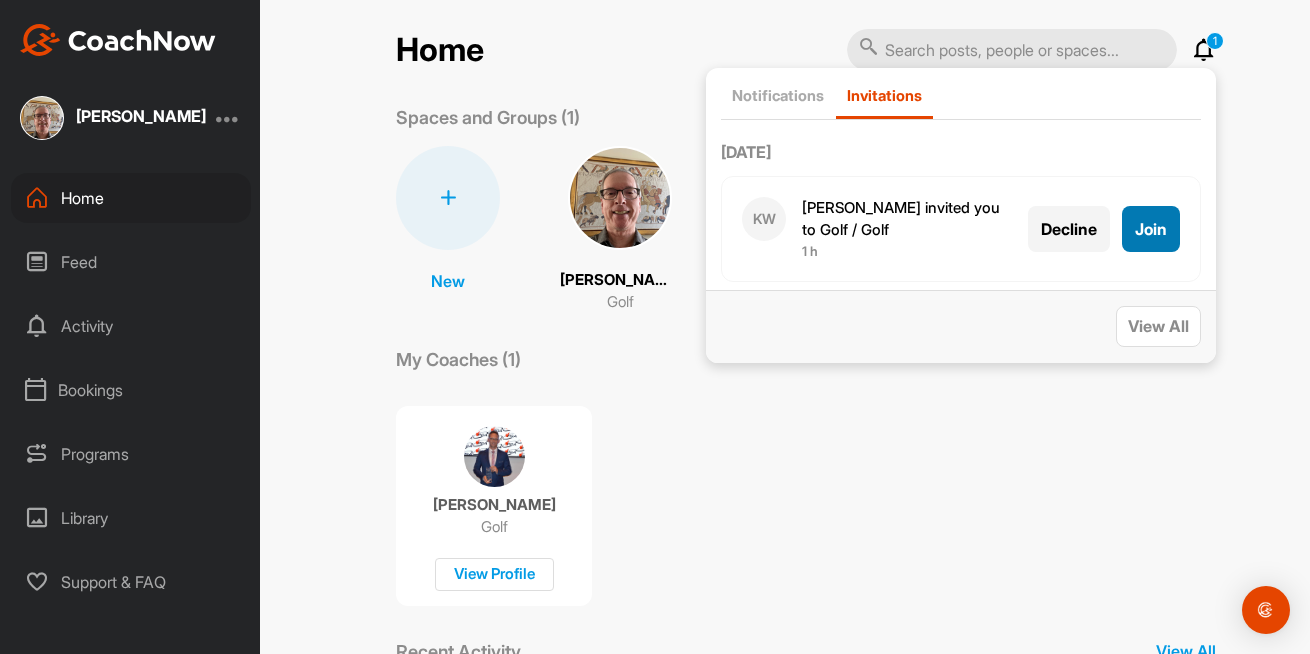 click on "Join" at bounding box center [1151, 229] 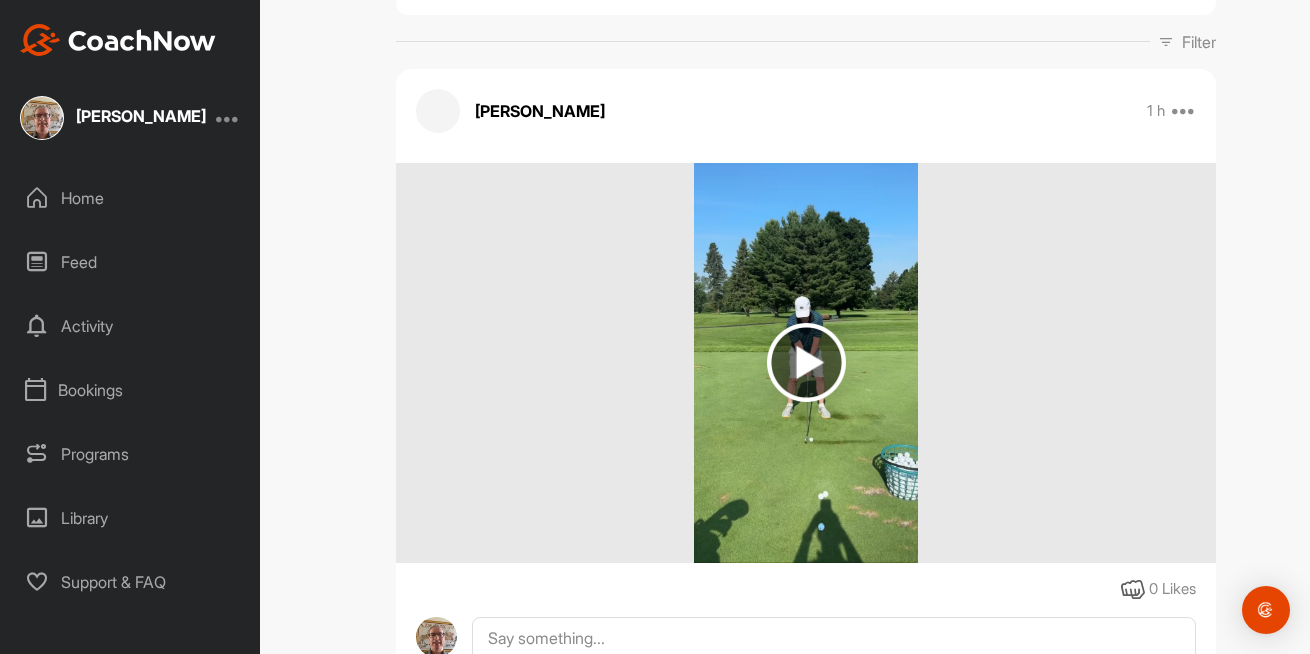 scroll, scrollTop: 291, scrollLeft: 0, axis: vertical 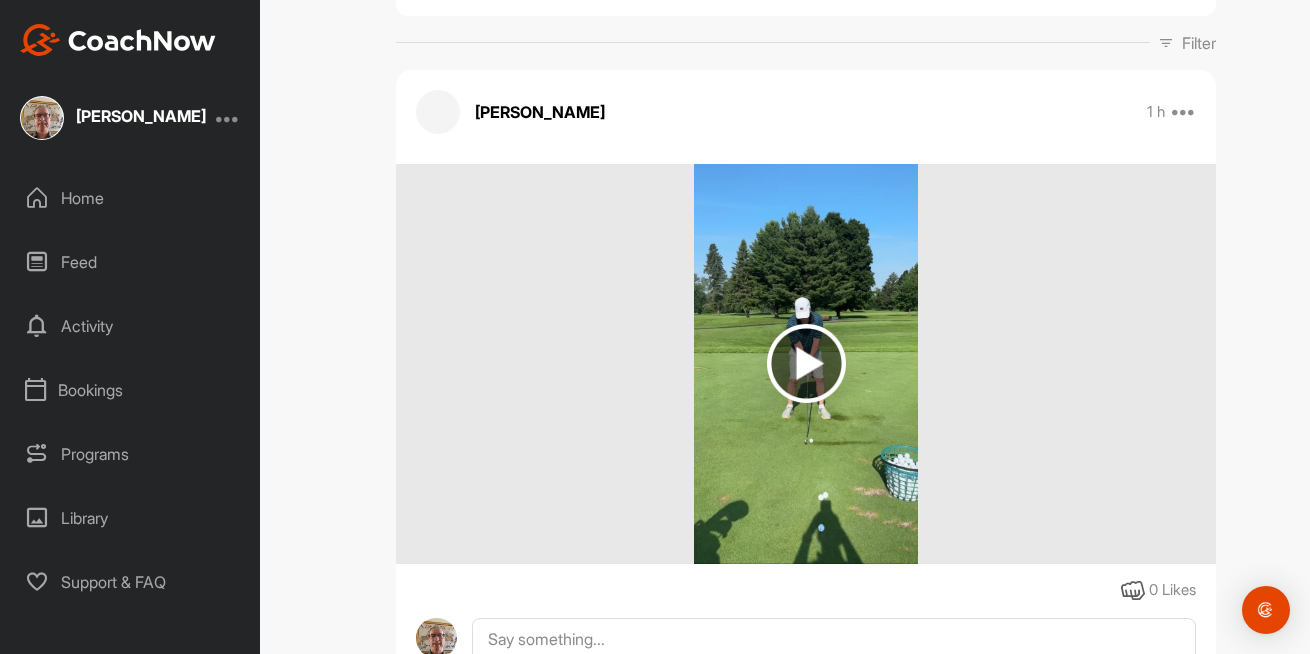 click at bounding box center (806, 363) 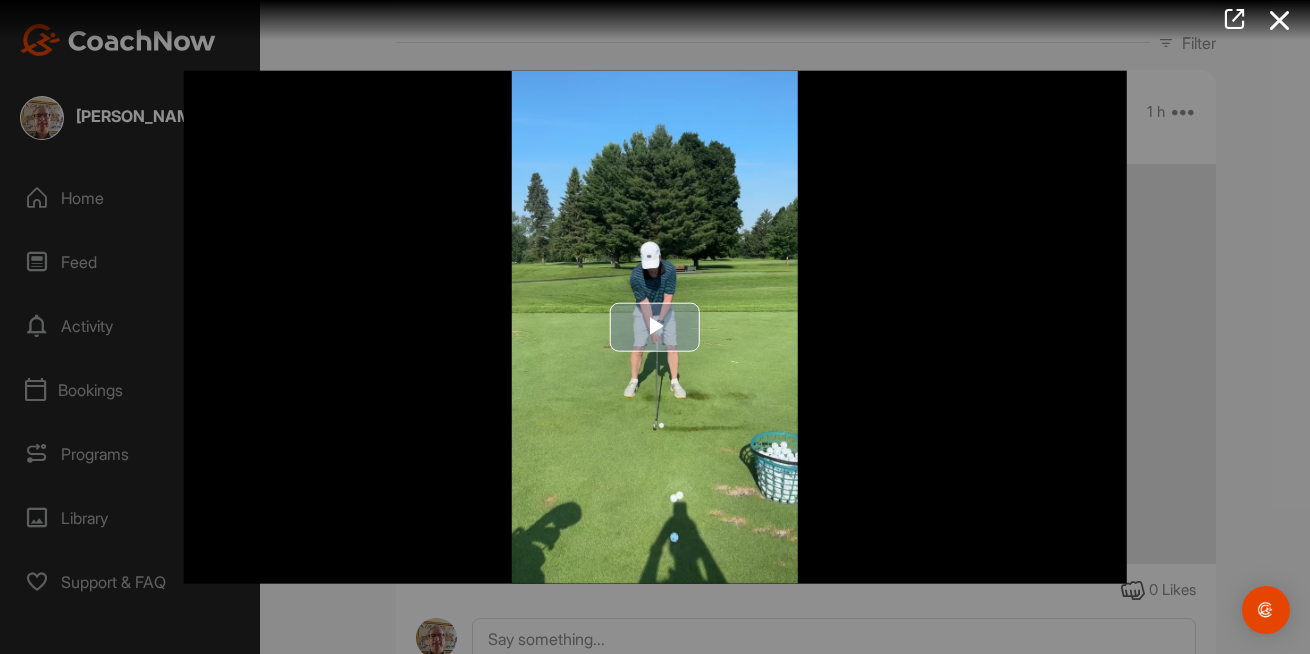 click at bounding box center (655, 327) 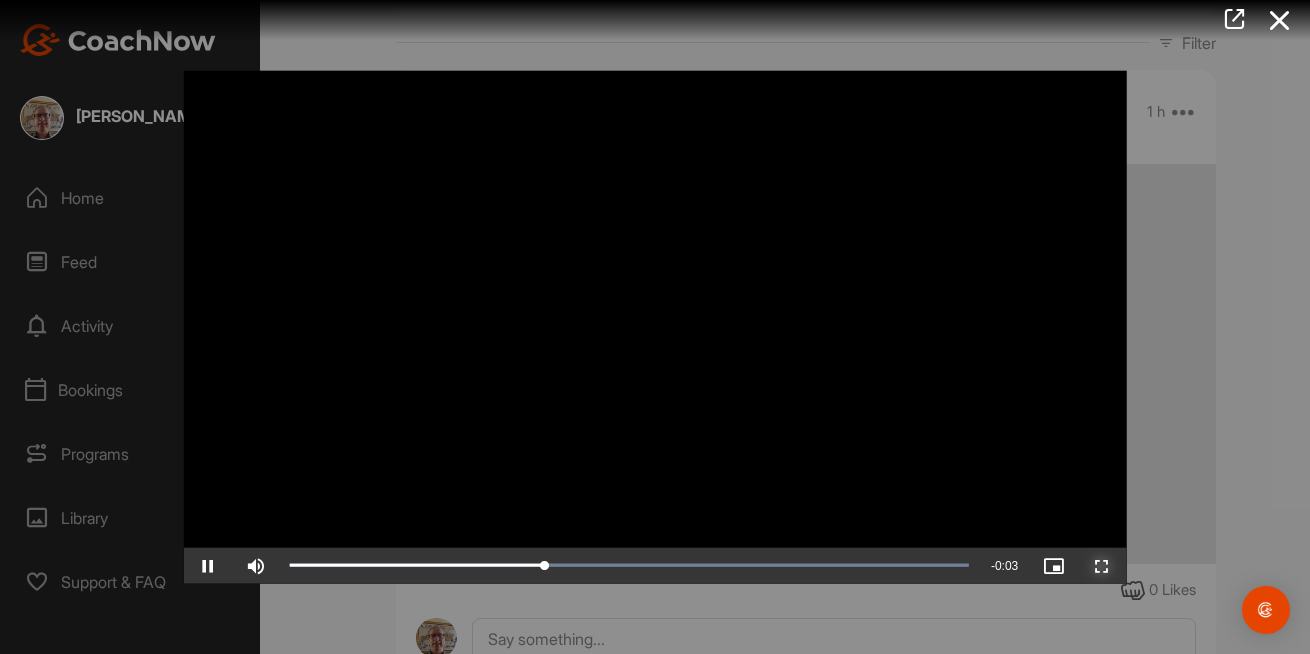 click at bounding box center [1102, 565] 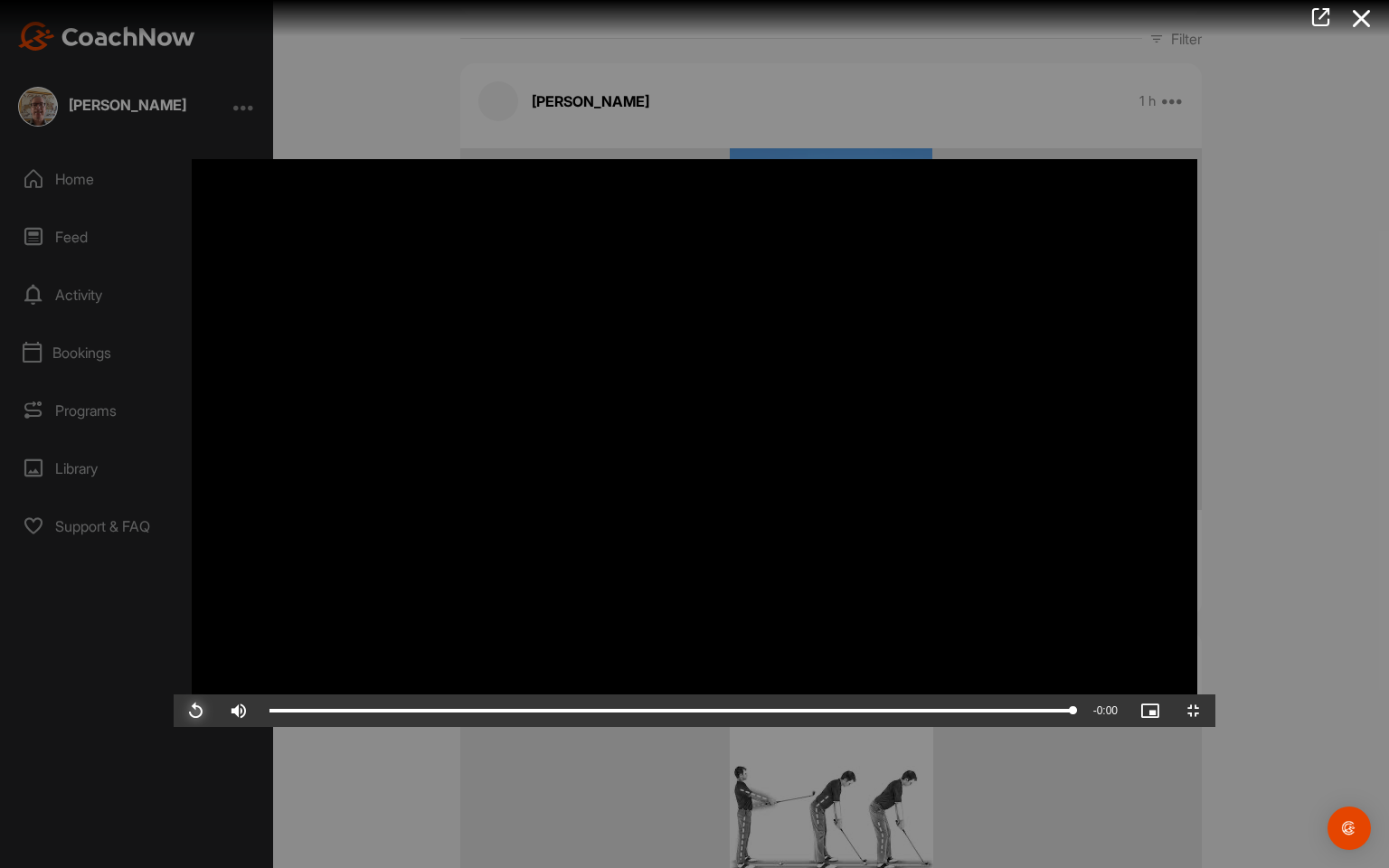 click at bounding box center [195, 711] 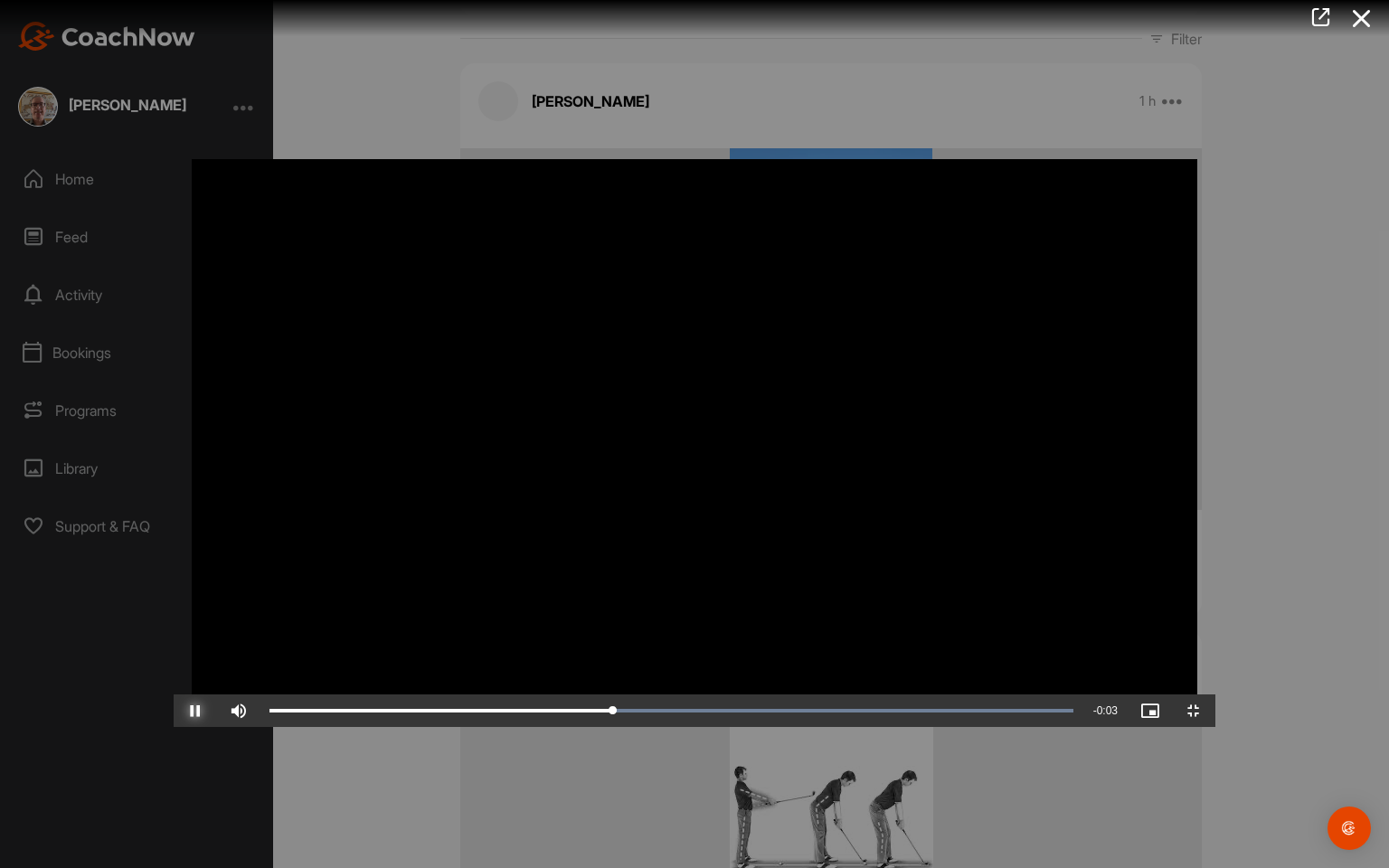 click at bounding box center (195, 711) 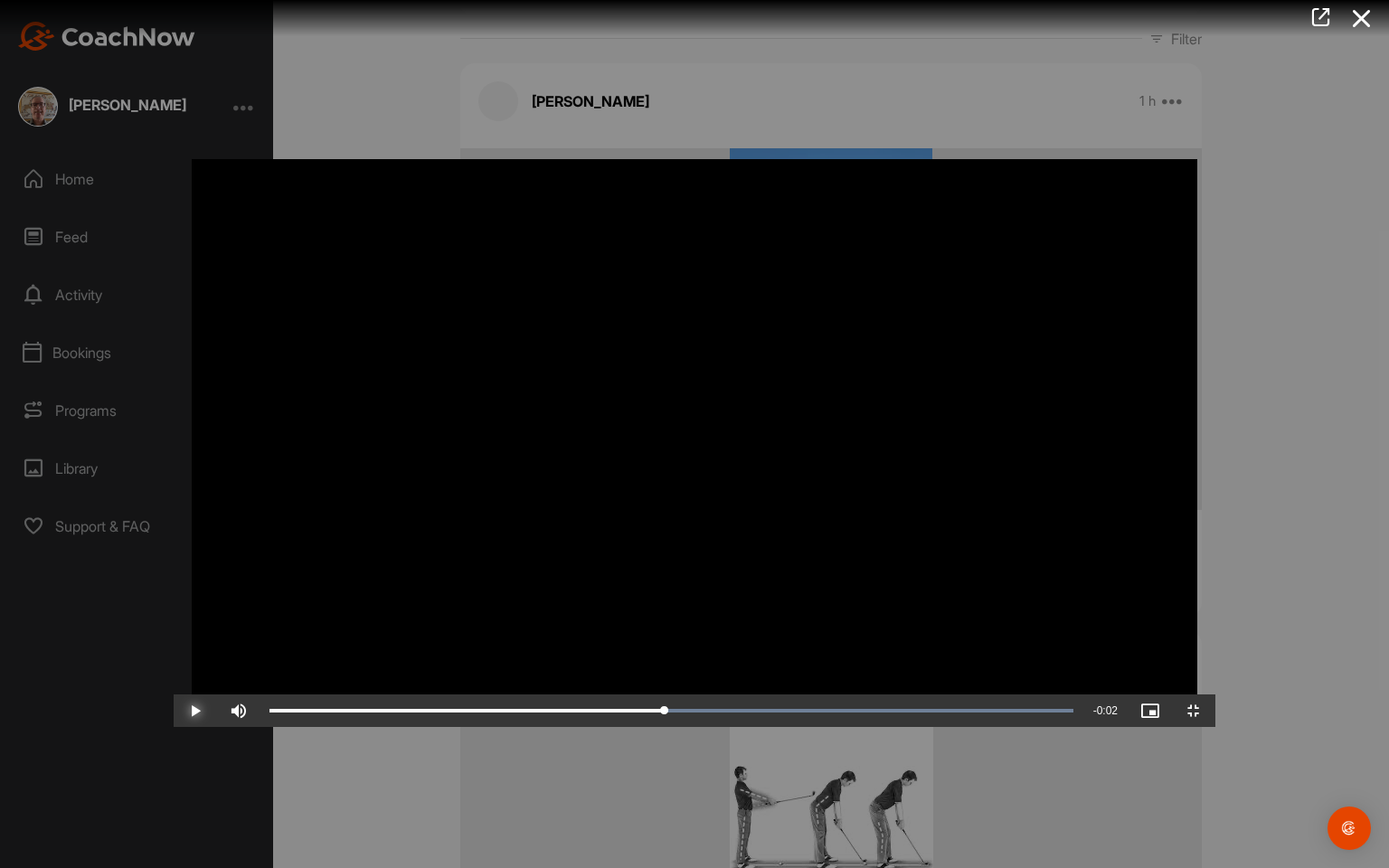 click at bounding box center [195, 711] 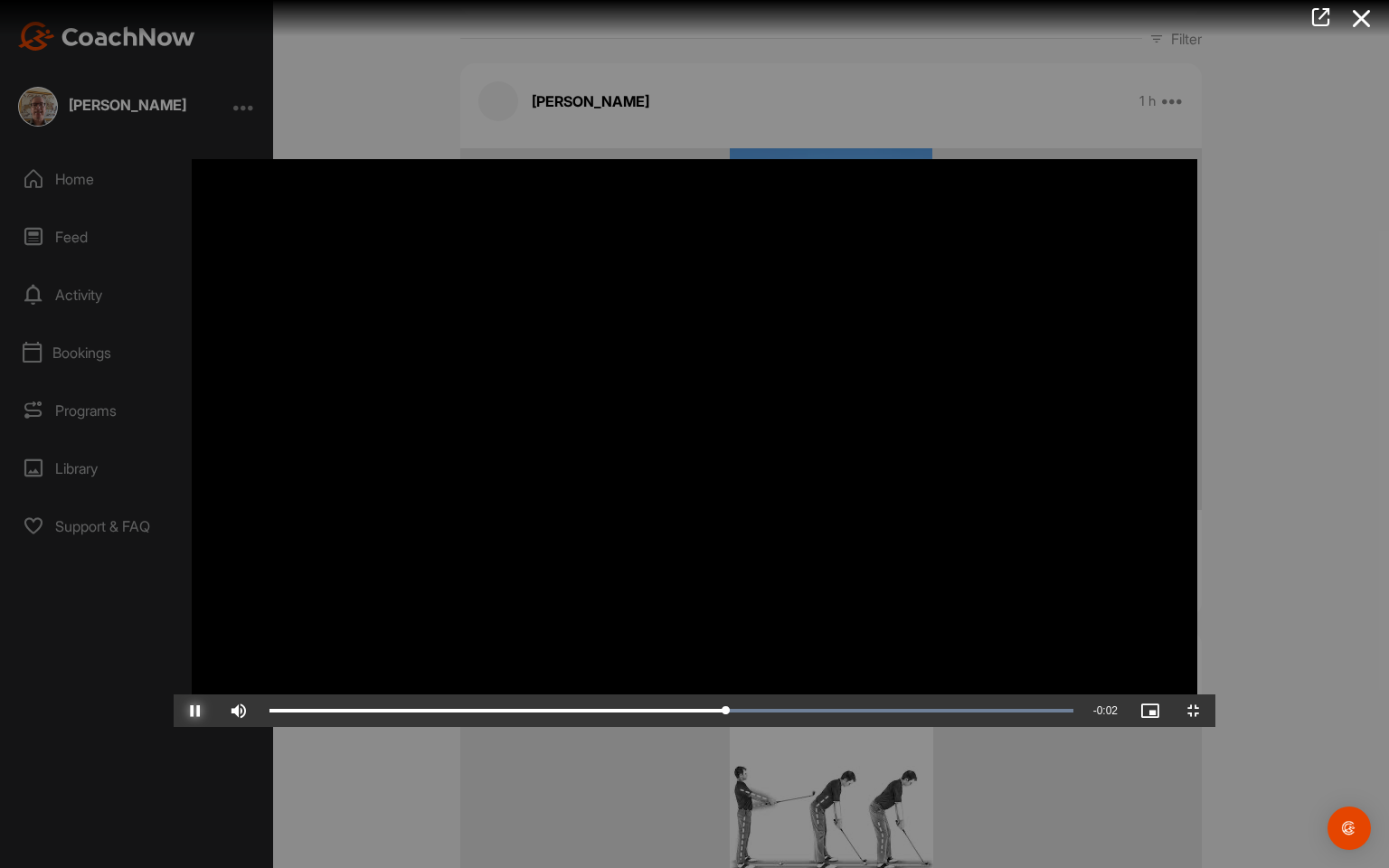 click at bounding box center (195, 711) 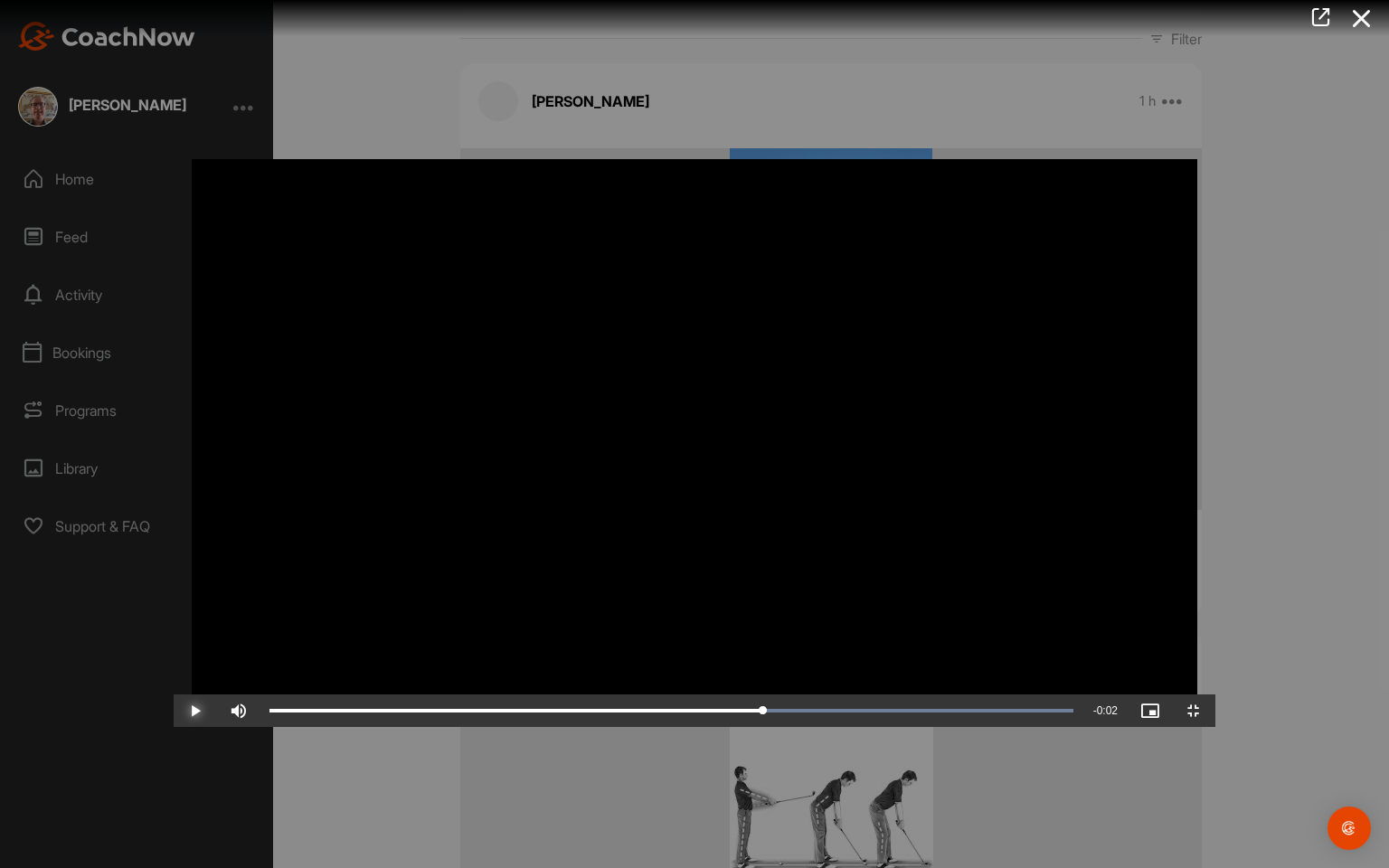 click at bounding box center (195, 711) 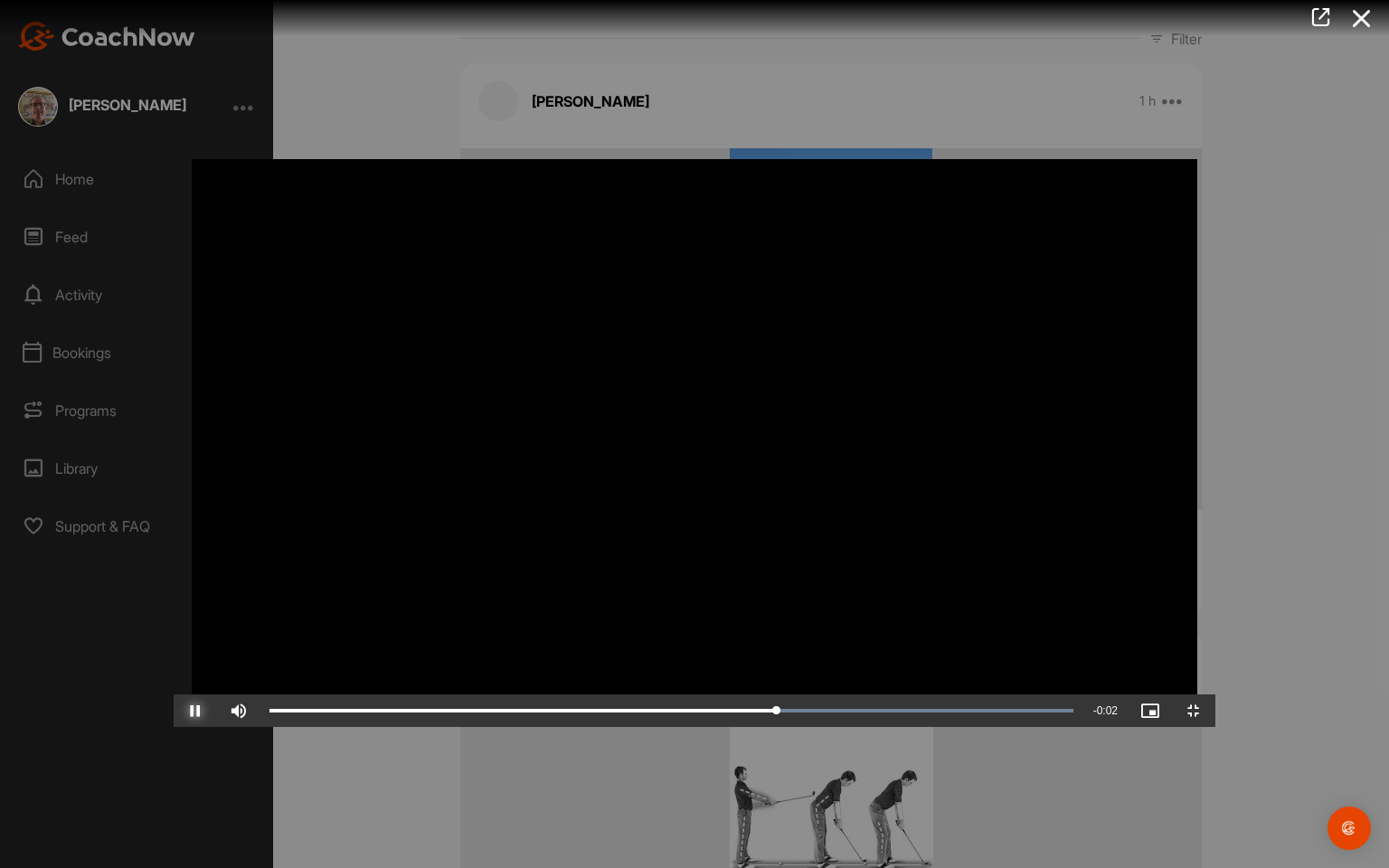 click at bounding box center (195, 711) 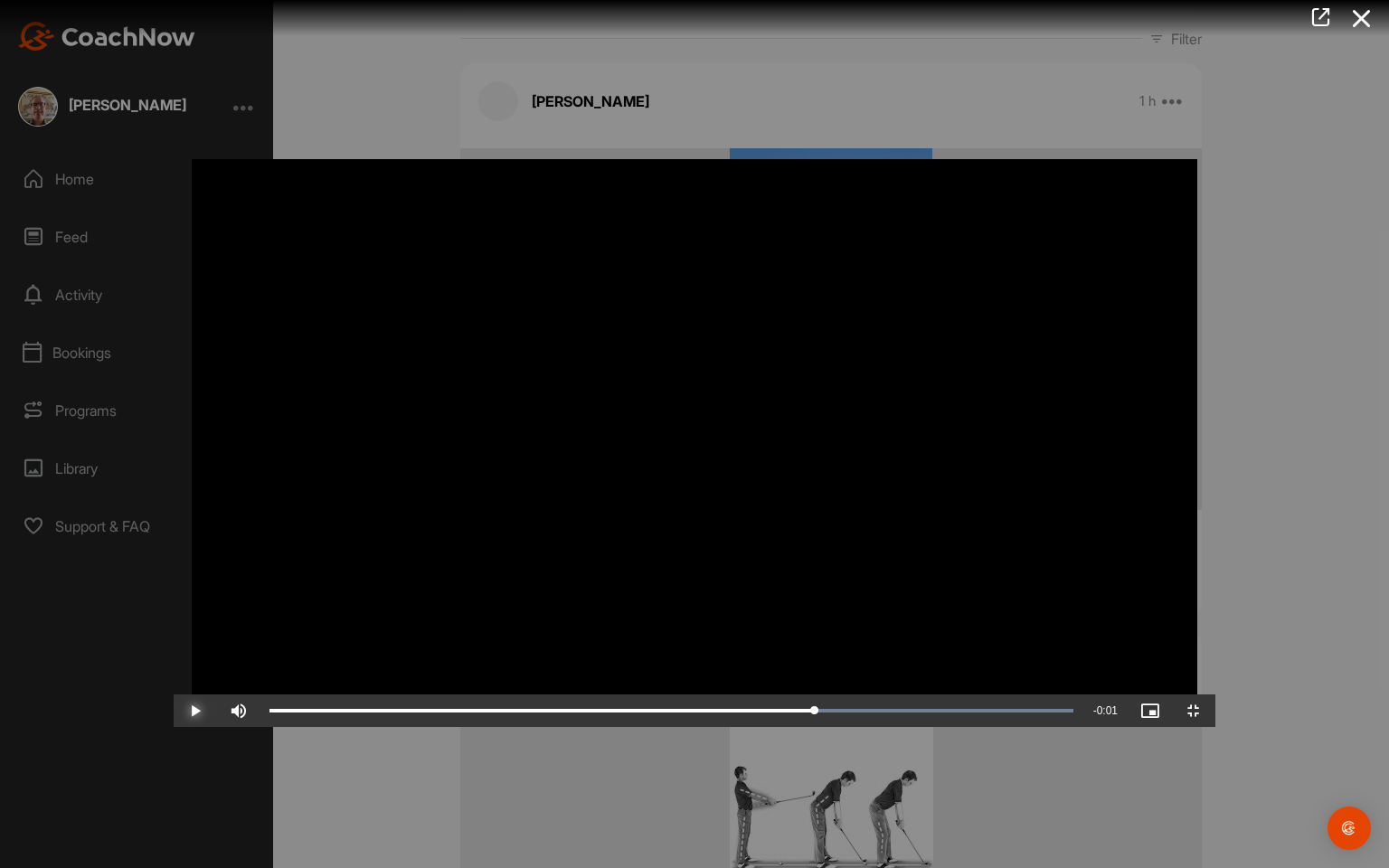 click at bounding box center (195, 711) 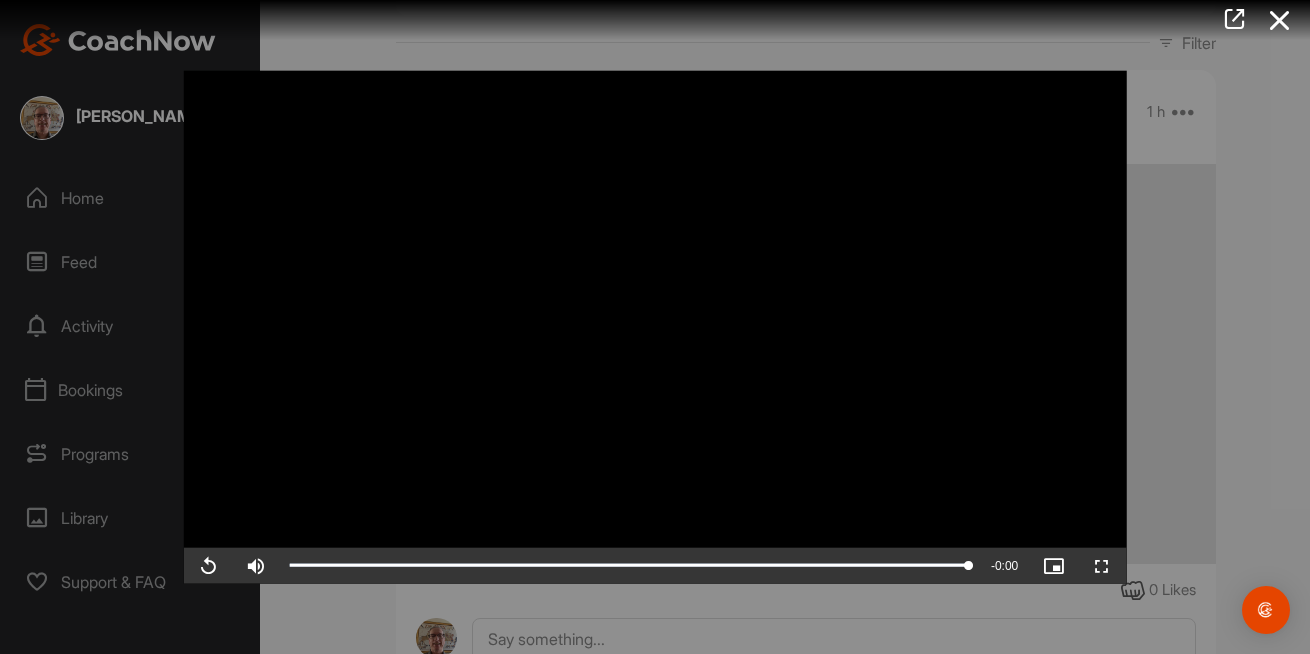 click at bounding box center (655, 327) 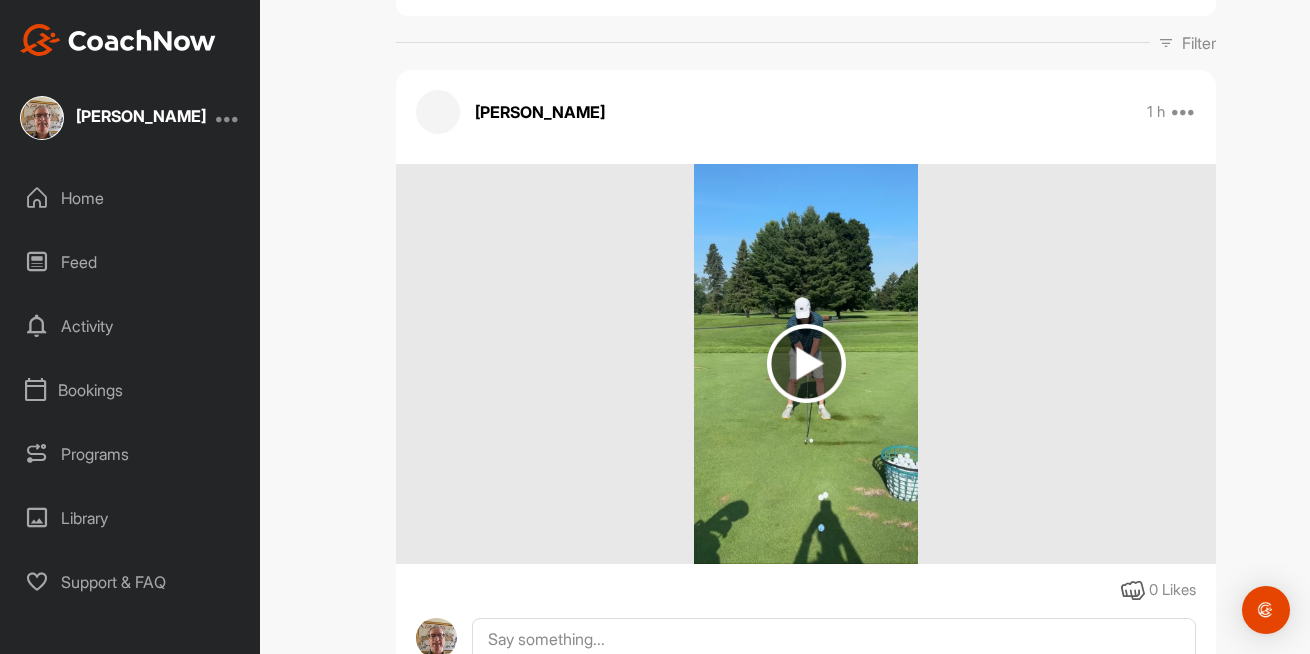 click on "Home" at bounding box center (131, 198) 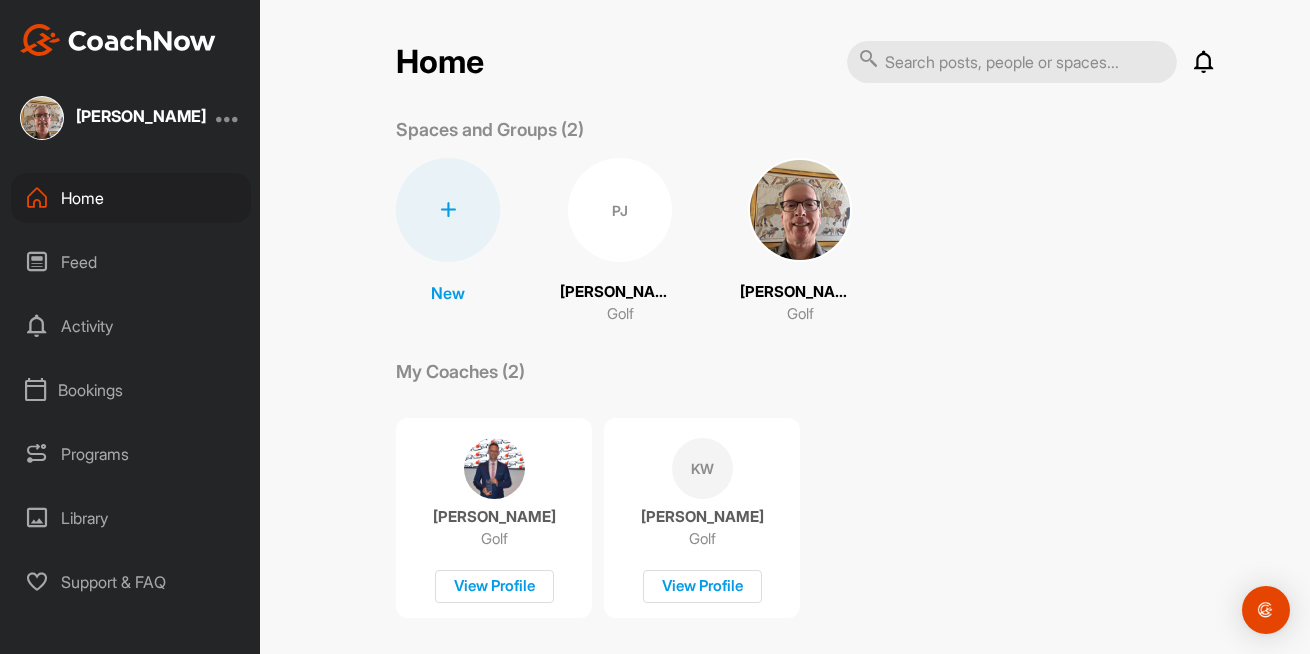 click at bounding box center [800, 210] 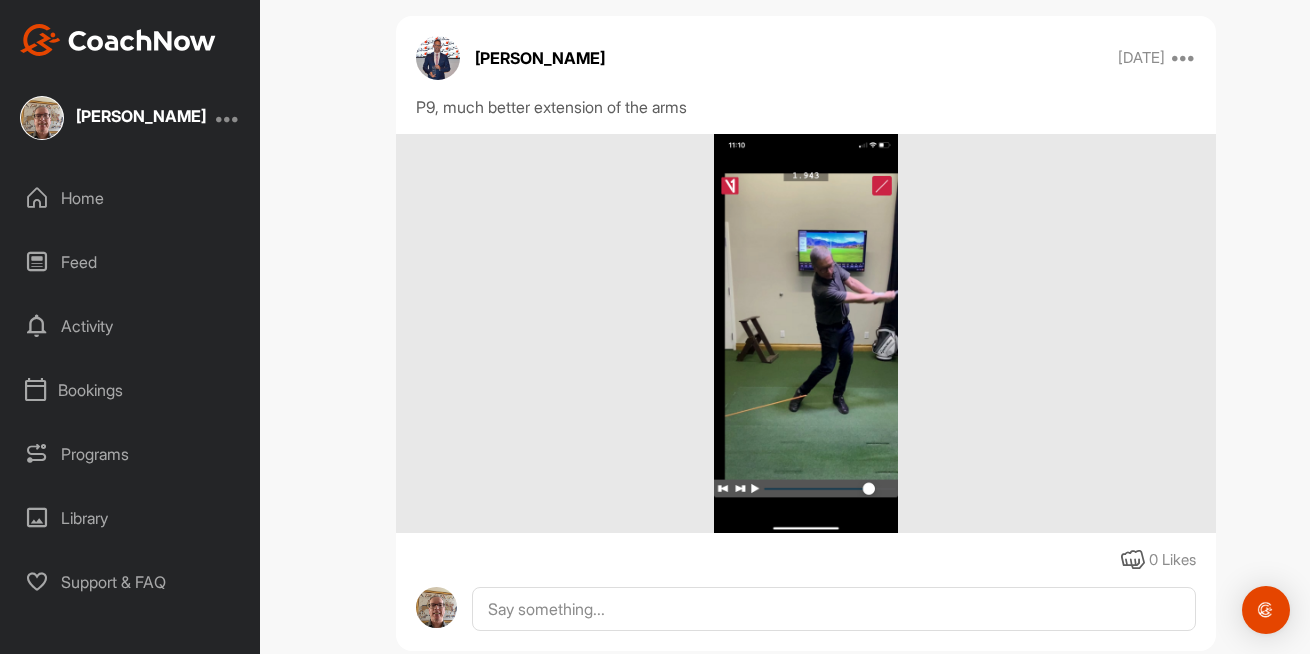 scroll, scrollTop: 355, scrollLeft: 0, axis: vertical 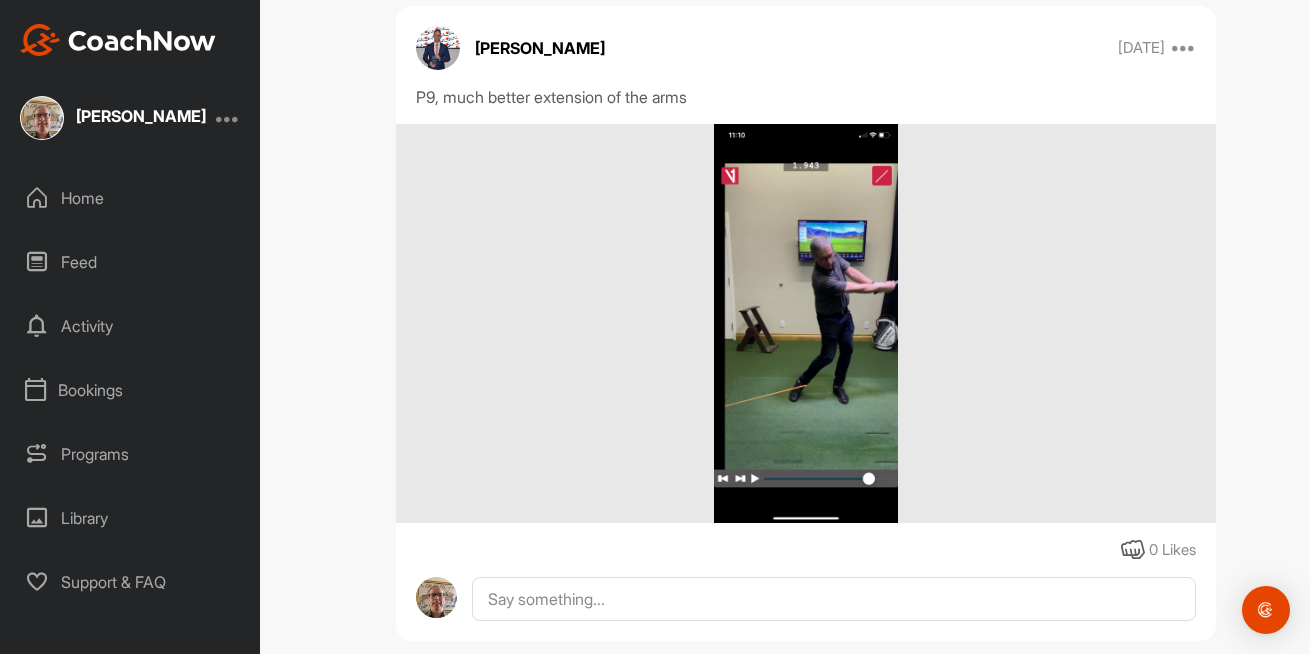 click at bounding box center [806, 324] 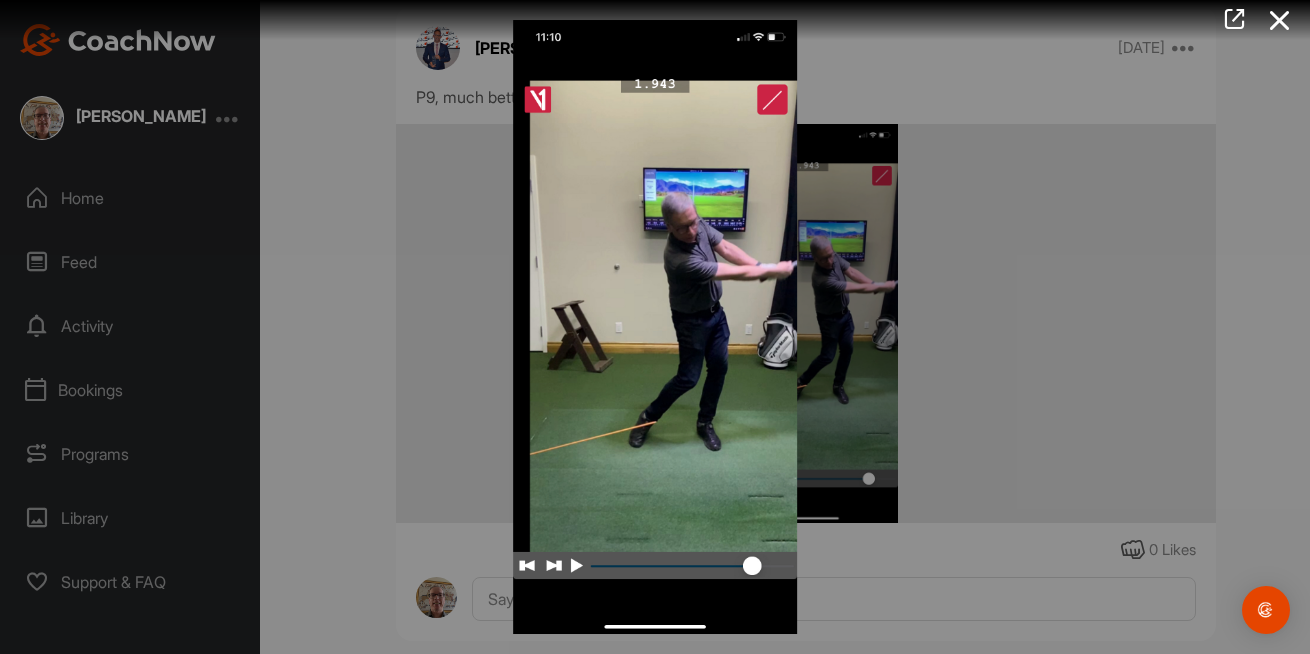 click at bounding box center (655, 327) 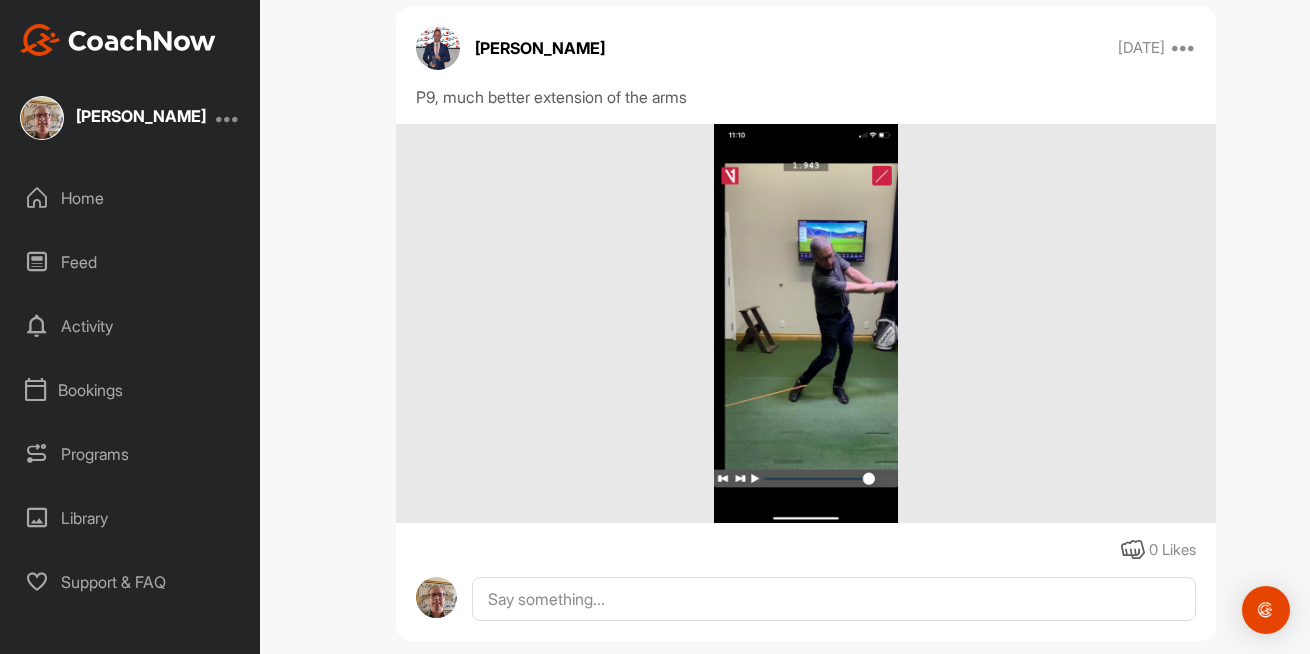 click on "Home" at bounding box center (131, 198) 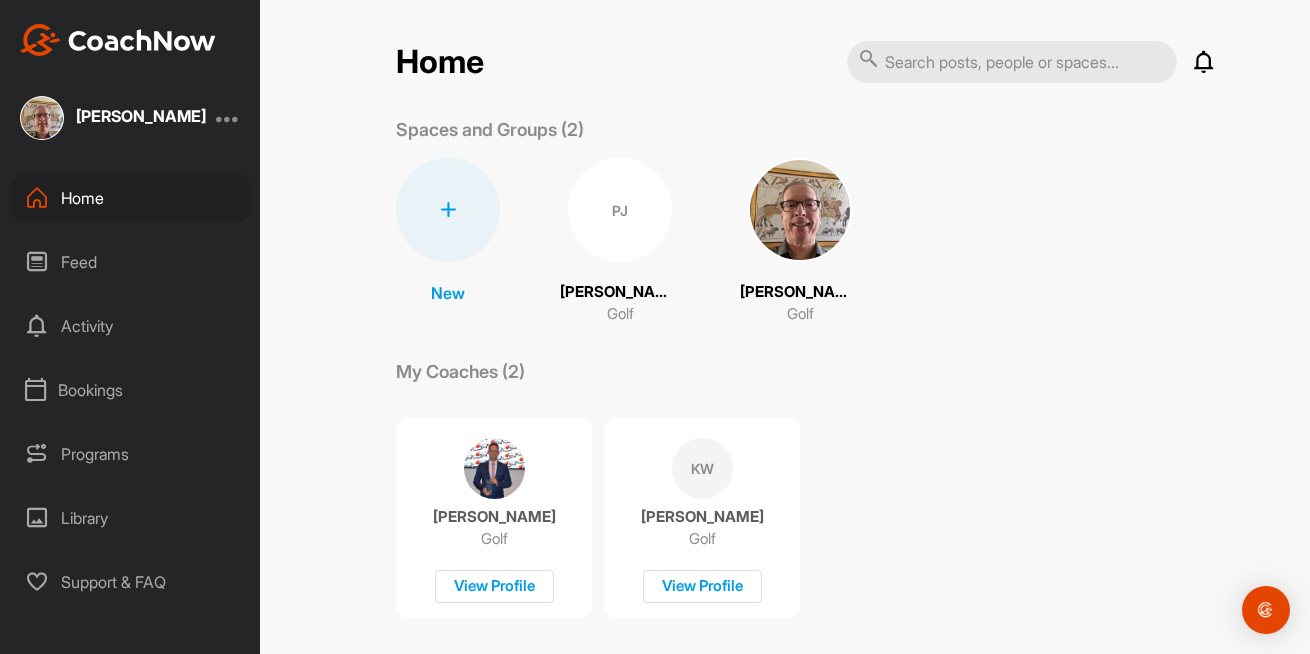 click on "KW" at bounding box center (702, 468) 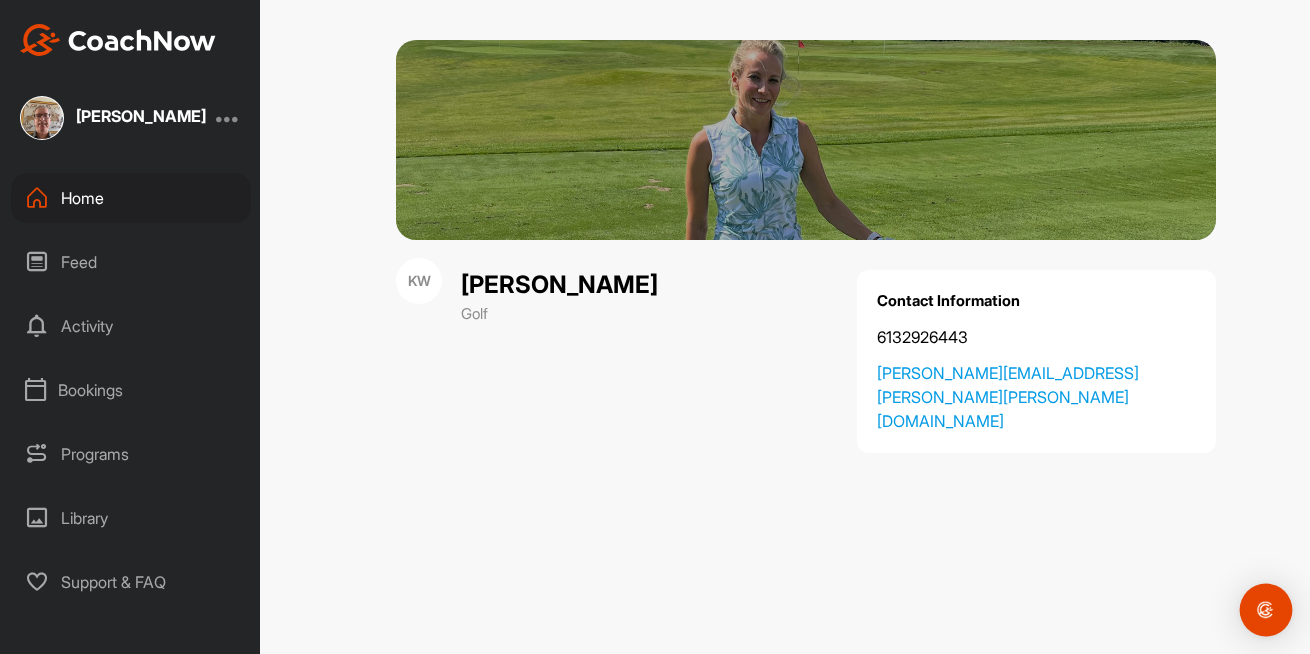 click at bounding box center (1266, 610) 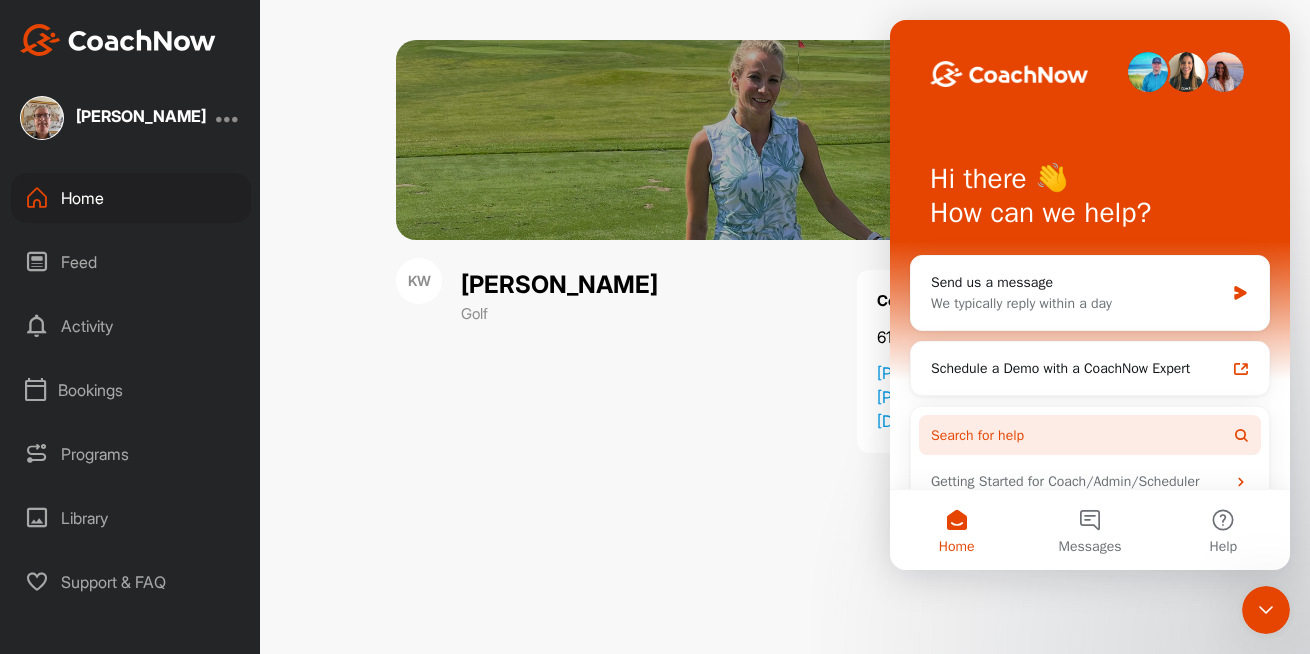 scroll, scrollTop: 0, scrollLeft: 0, axis: both 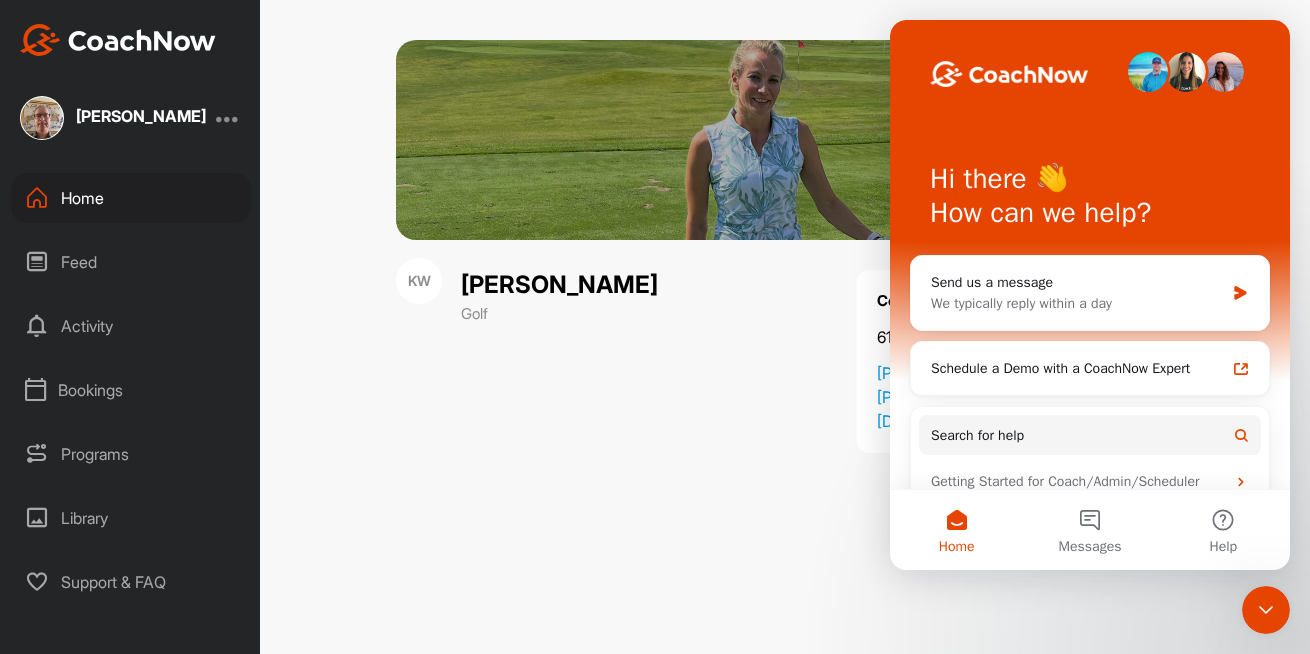 click on "Contact Information 6132926443 katie.walker@rogers.com" at bounding box center [806, 346] 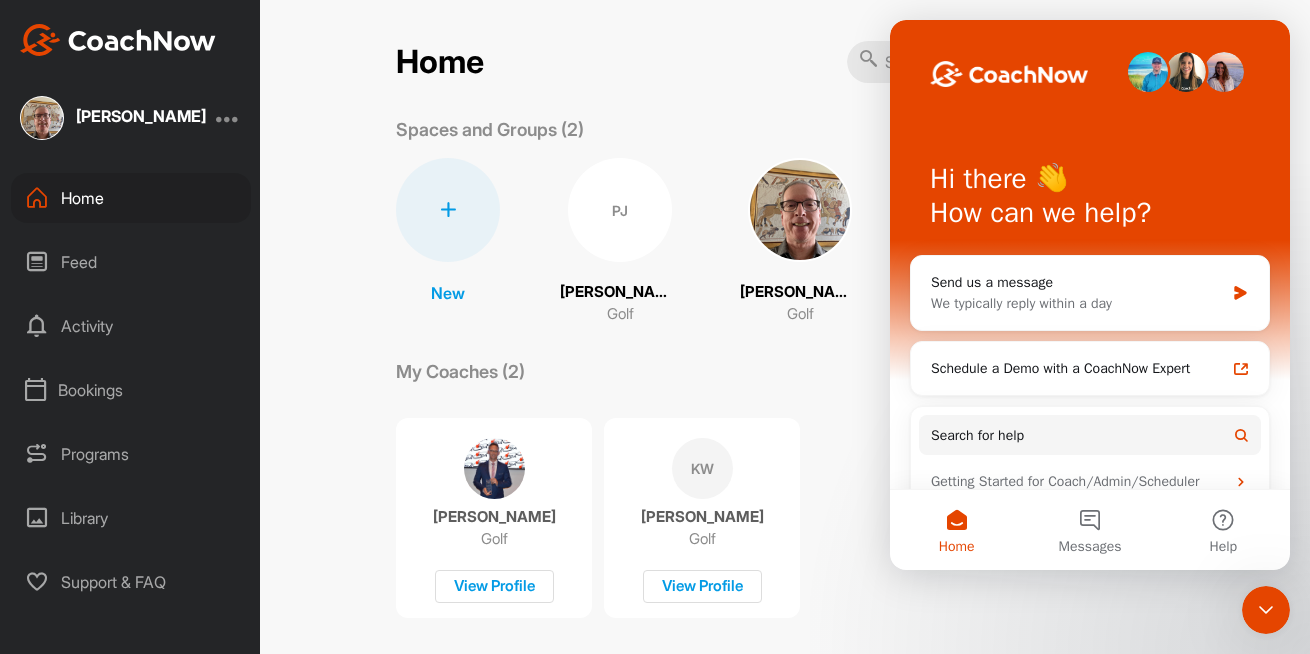 click on "KW" at bounding box center [702, 468] 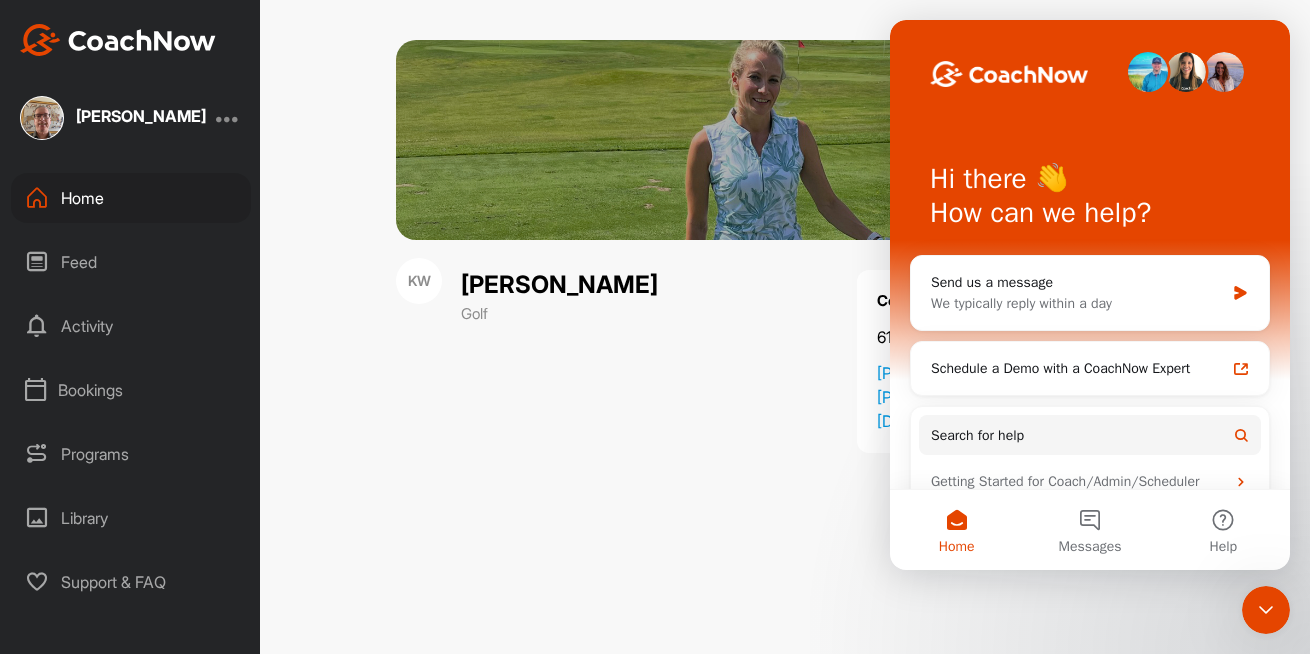 click 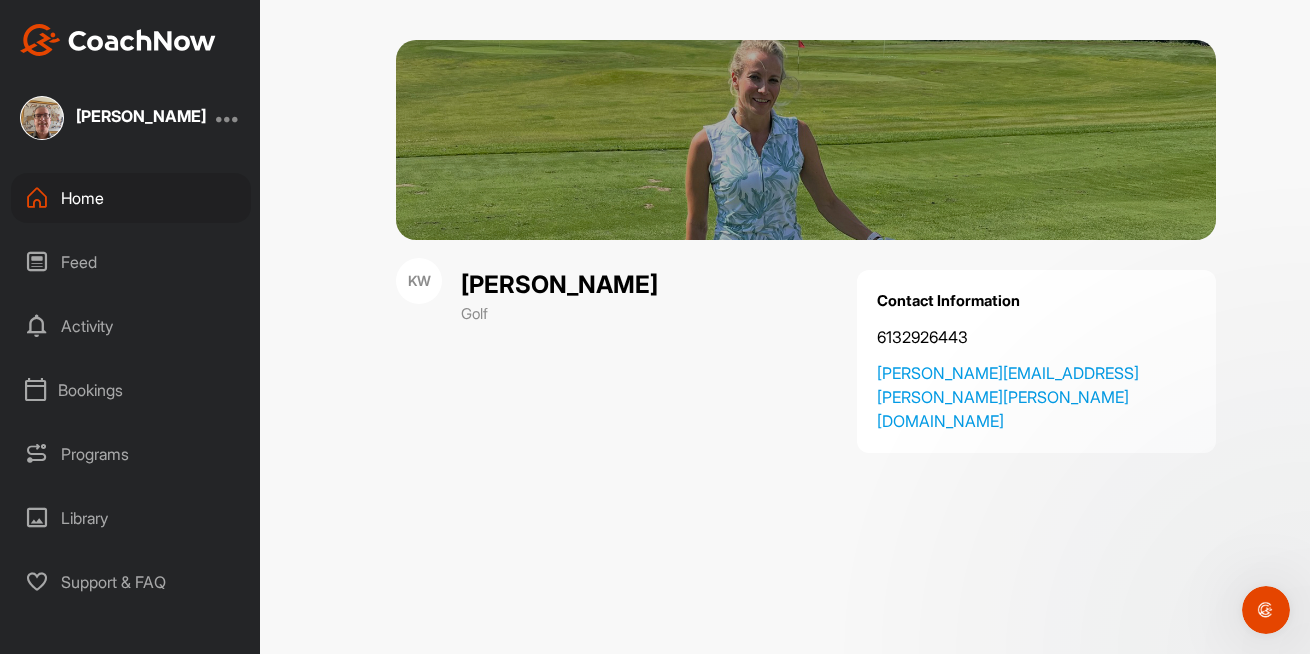 scroll, scrollTop: 0, scrollLeft: 0, axis: both 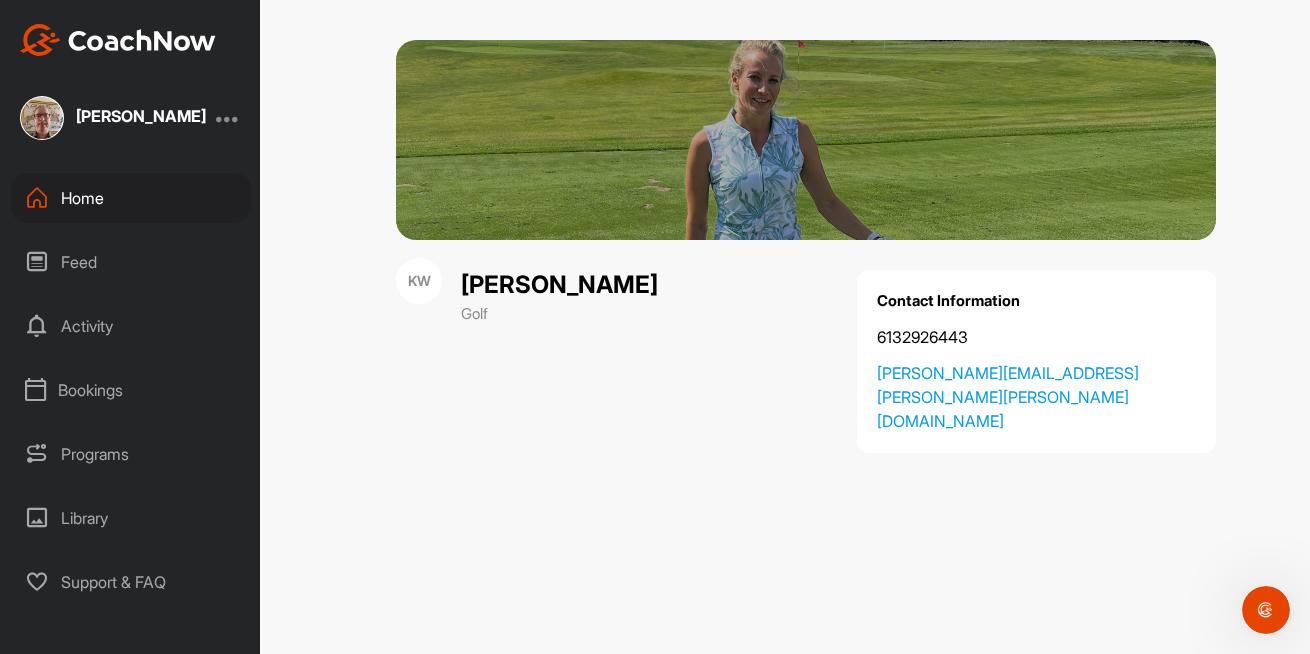 click at bounding box center (806, 140) 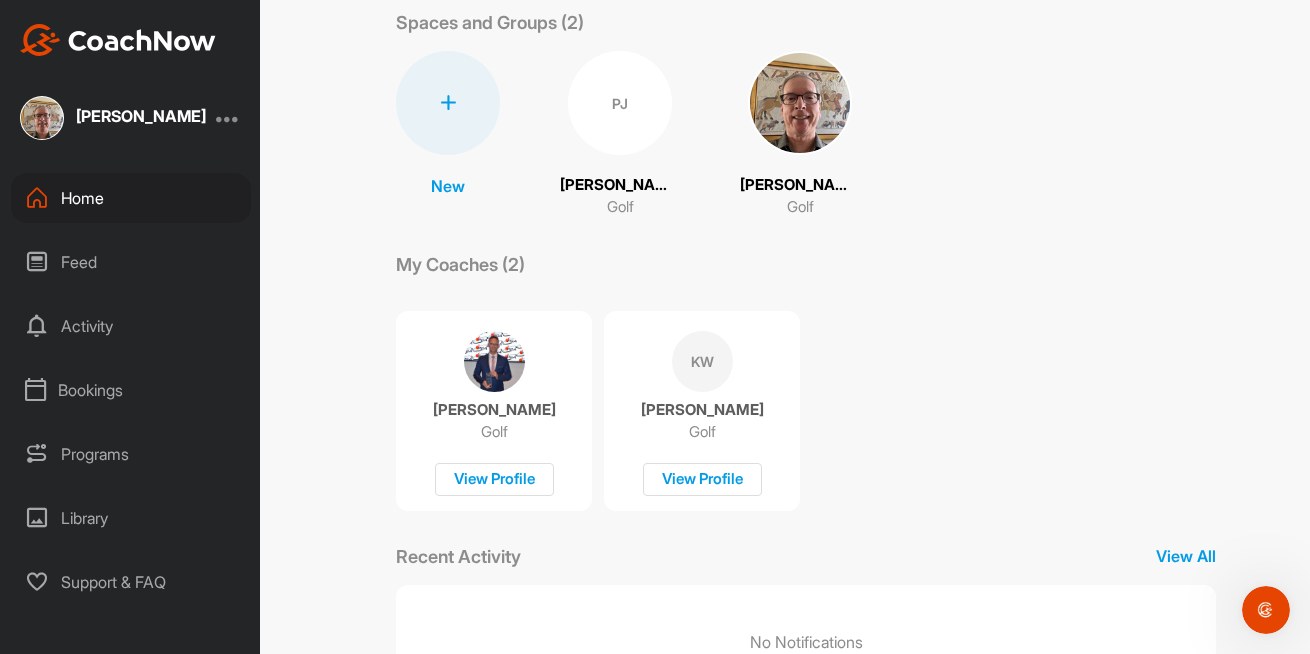 scroll, scrollTop: 198, scrollLeft: 0, axis: vertical 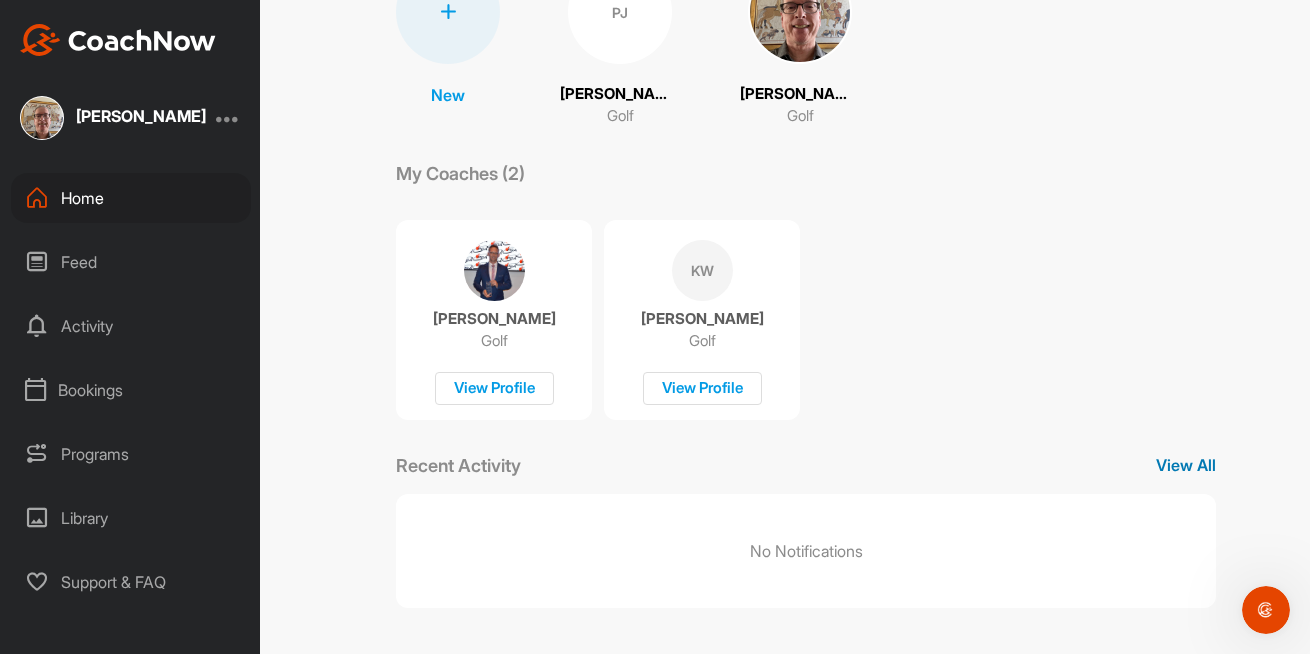click on "View All" at bounding box center (1186, 465) 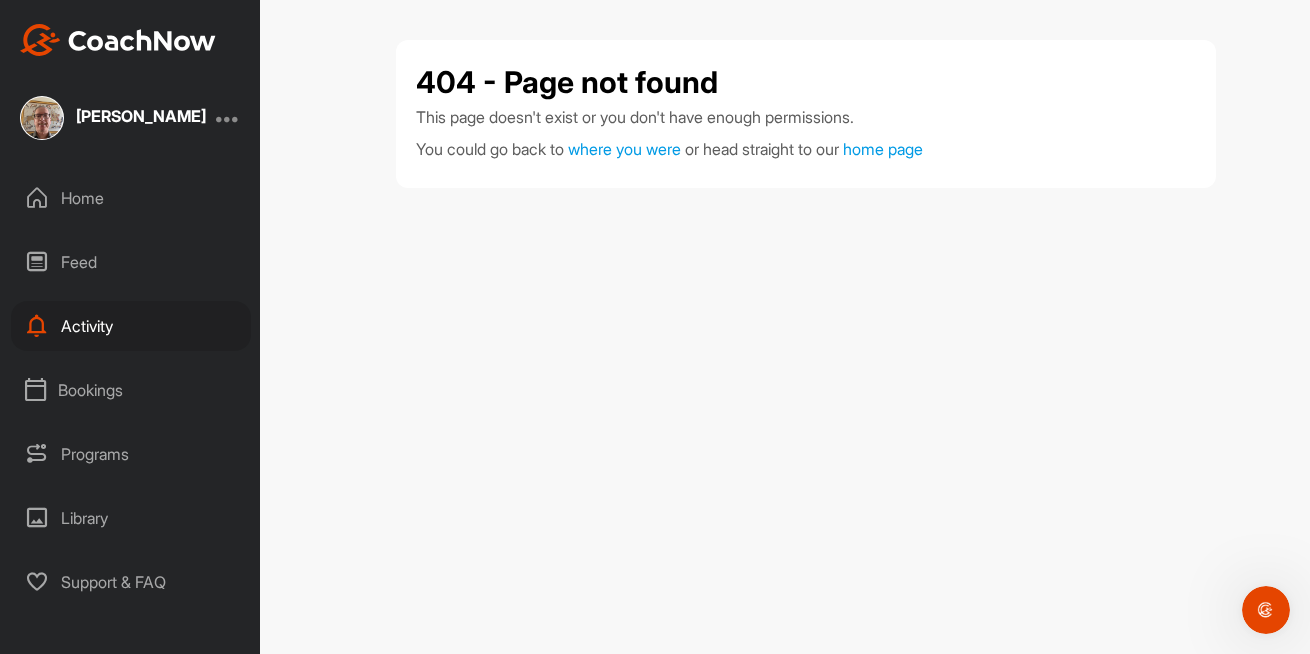 click on "Home" at bounding box center (131, 198) 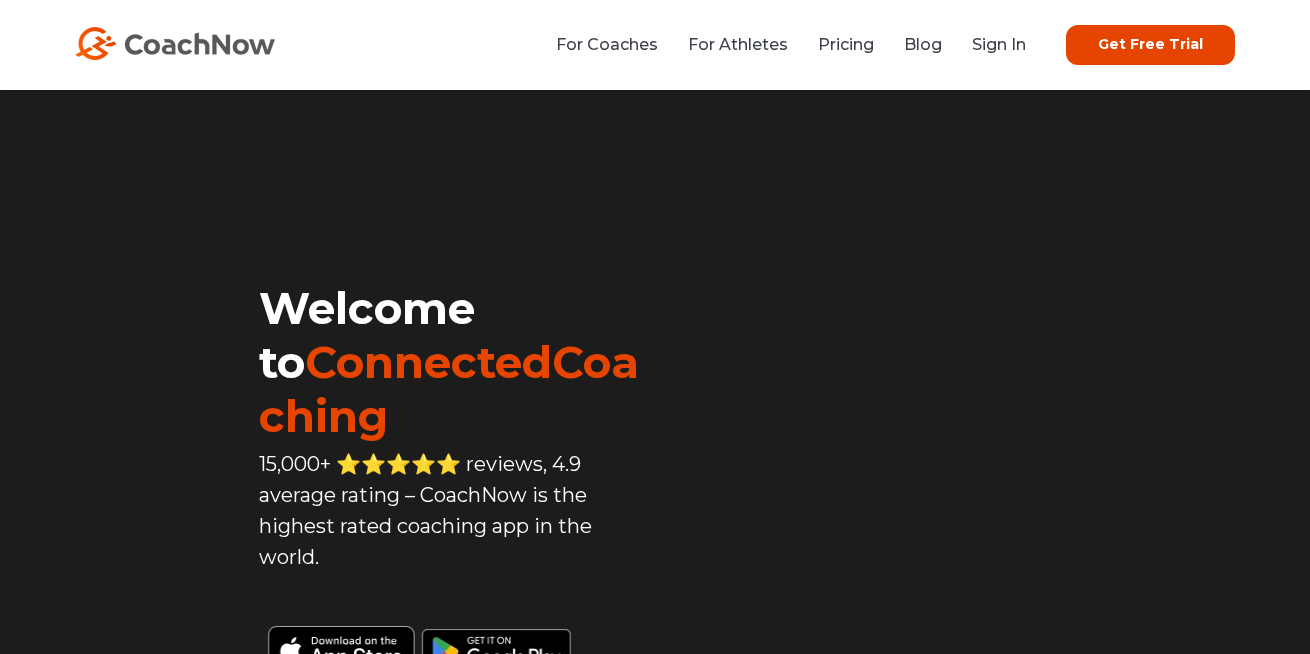 scroll, scrollTop: 0, scrollLeft: 0, axis: both 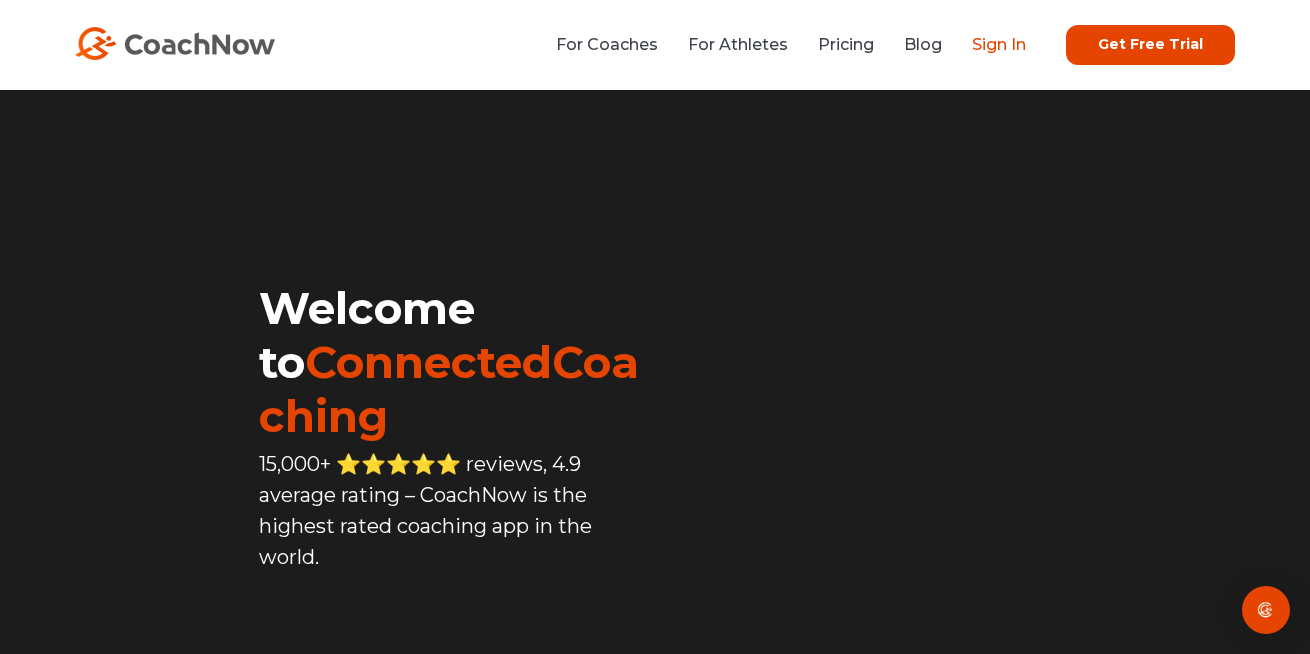 click on "Sign In" at bounding box center [999, 44] 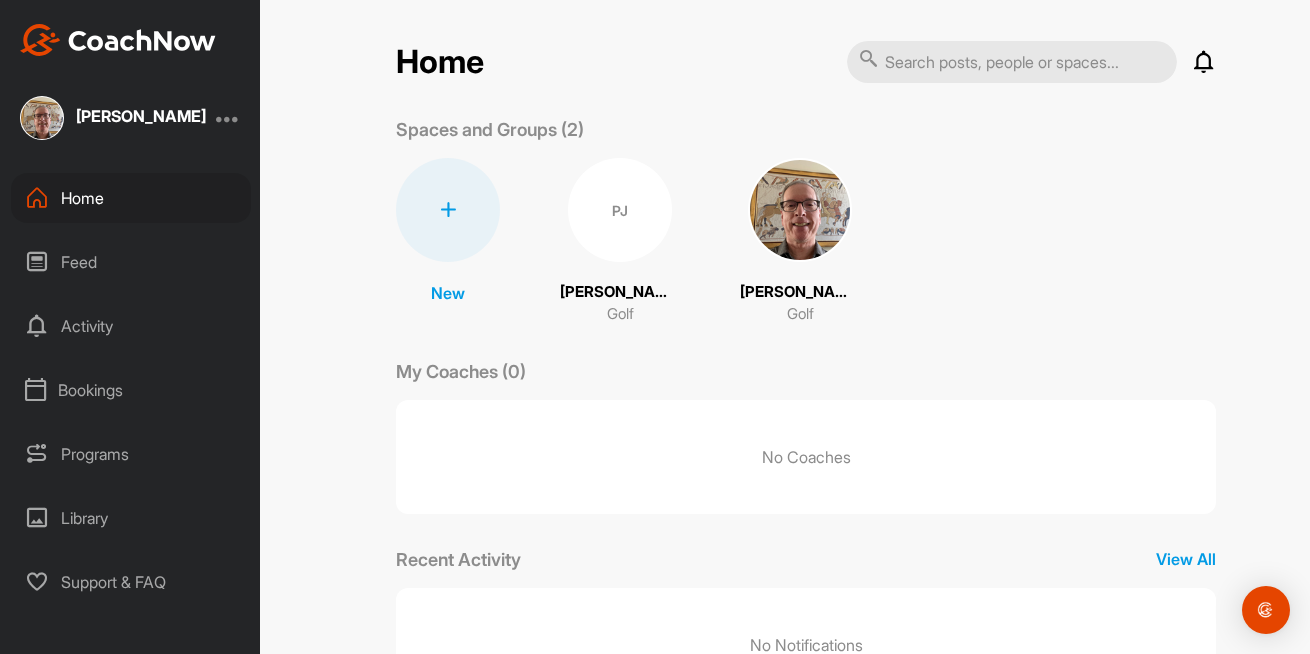 scroll, scrollTop: 0, scrollLeft: 0, axis: both 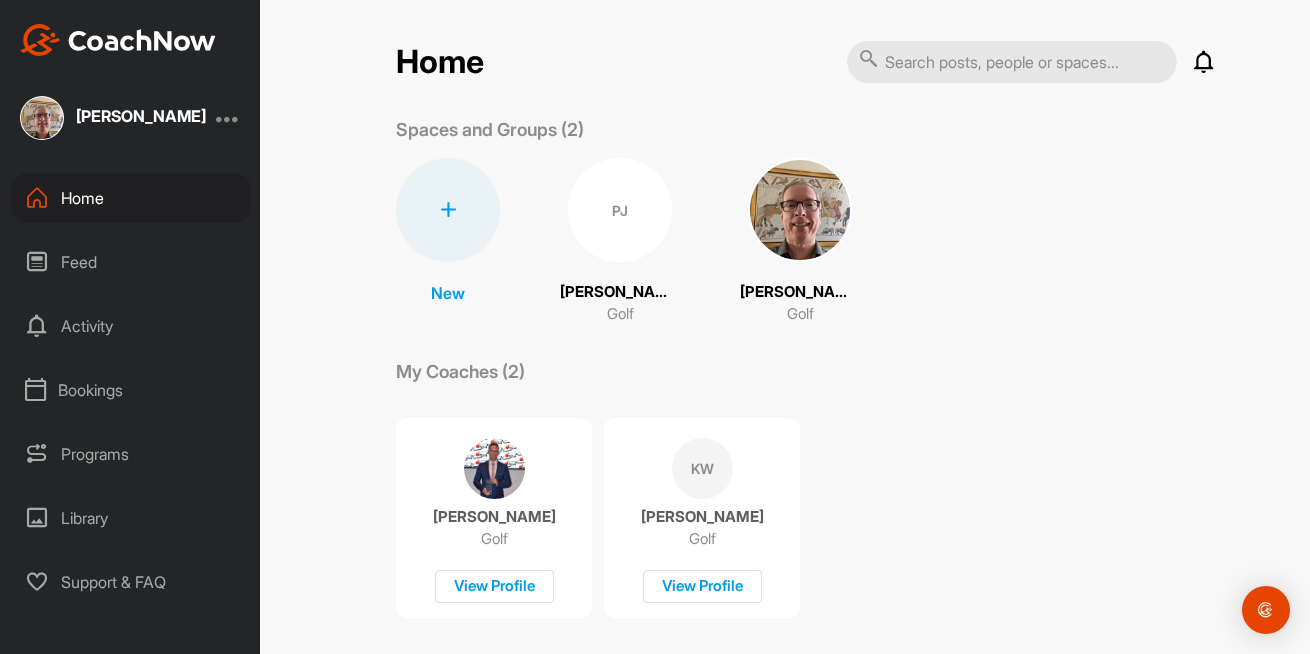 click at bounding box center (448, 210) 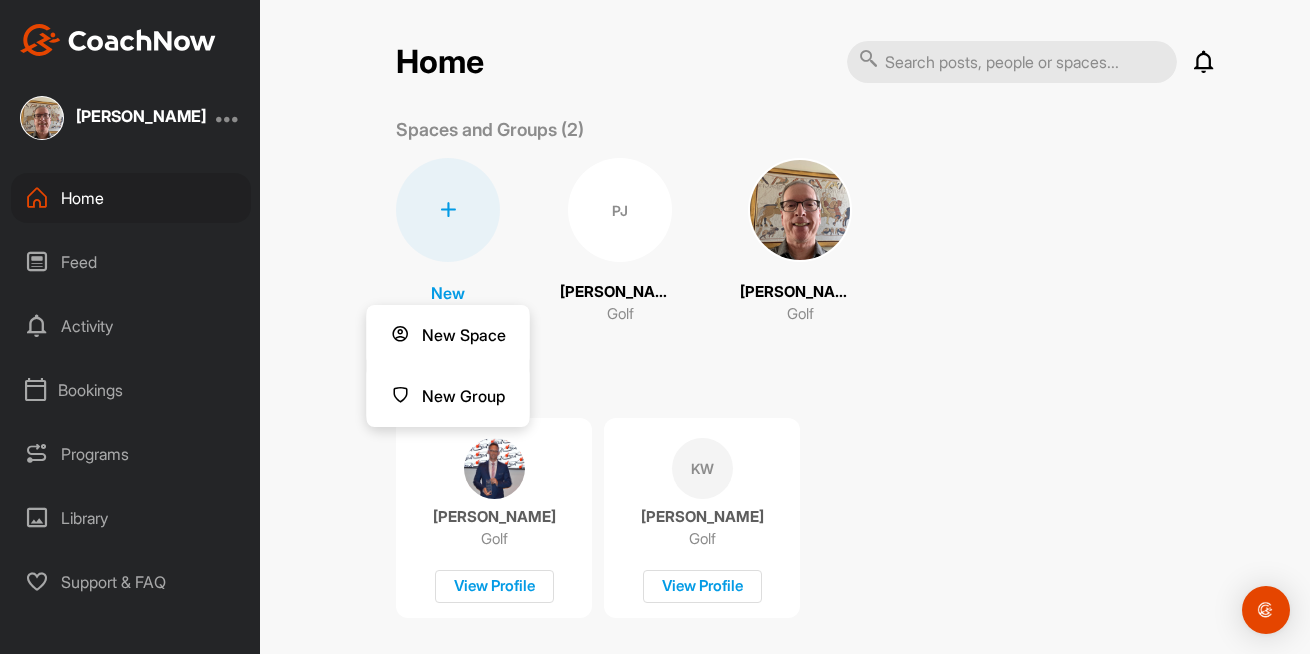 click on "Home Notifications Invitations No Notifications   View All   Spaces and Groups (2) New New Space New Group [PERSON_NAME] [PERSON_NAME] Golf [PERSON_NAME]  Golf My Coaches (2) [PERSON_NAME] Golf View Profile KW [PERSON_NAME] Golf View Profile Recent Activity View All No Notifications" at bounding box center (806, 327) 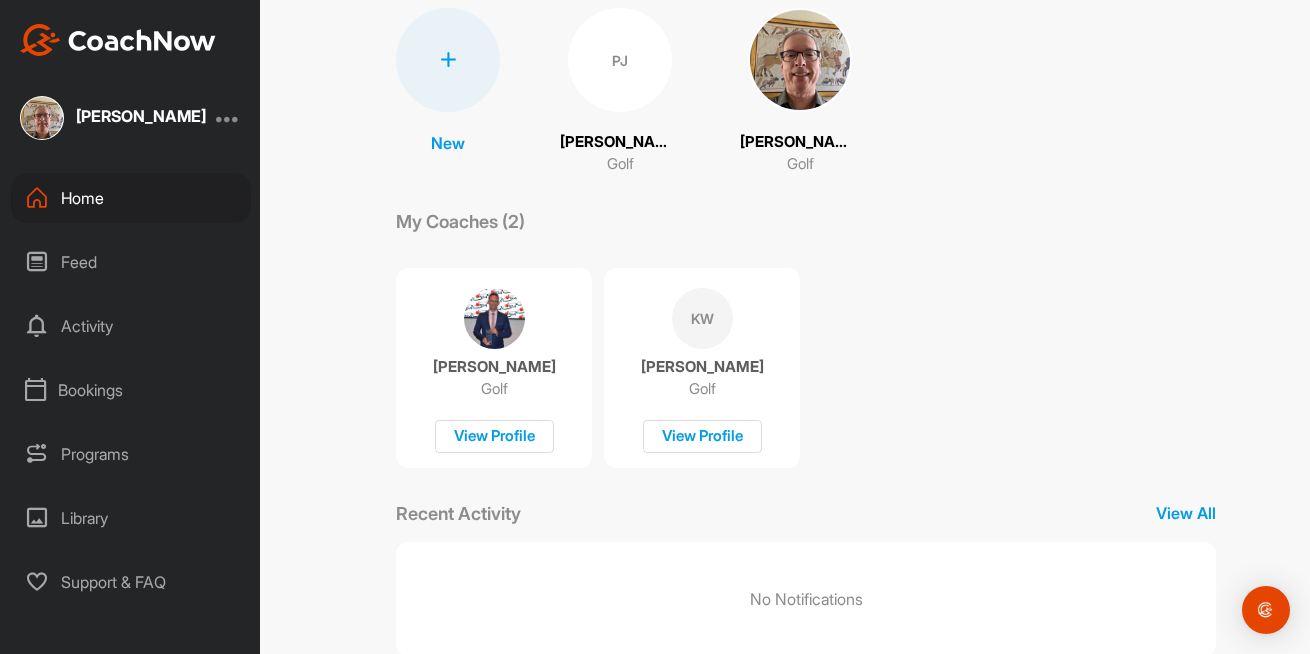 scroll, scrollTop: 198, scrollLeft: 0, axis: vertical 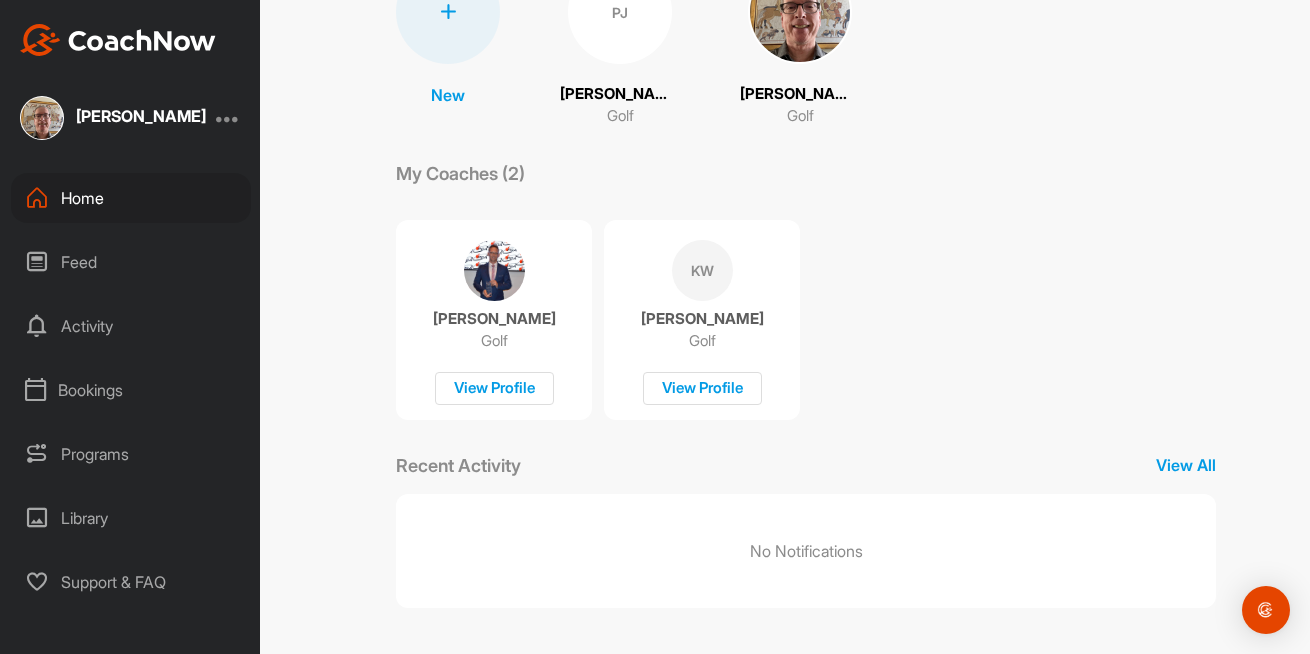 click on "KW" at bounding box center (702, 270) 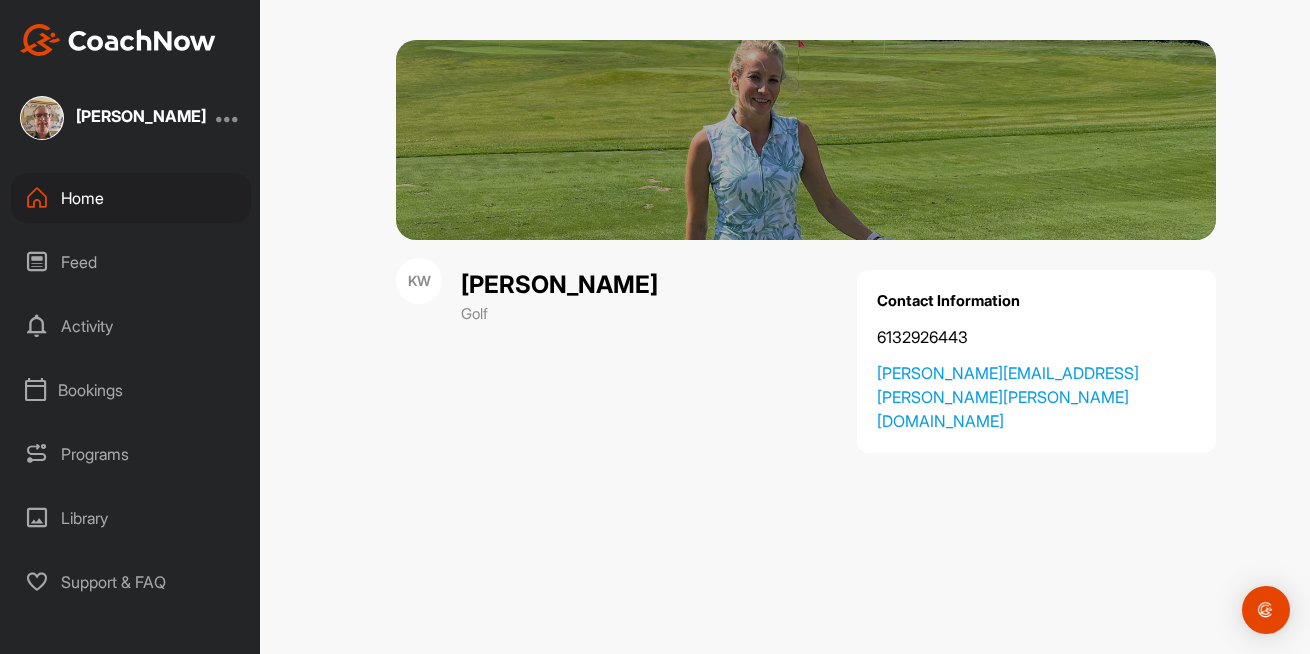 click on "Feed" at bounding box center [131, 262] 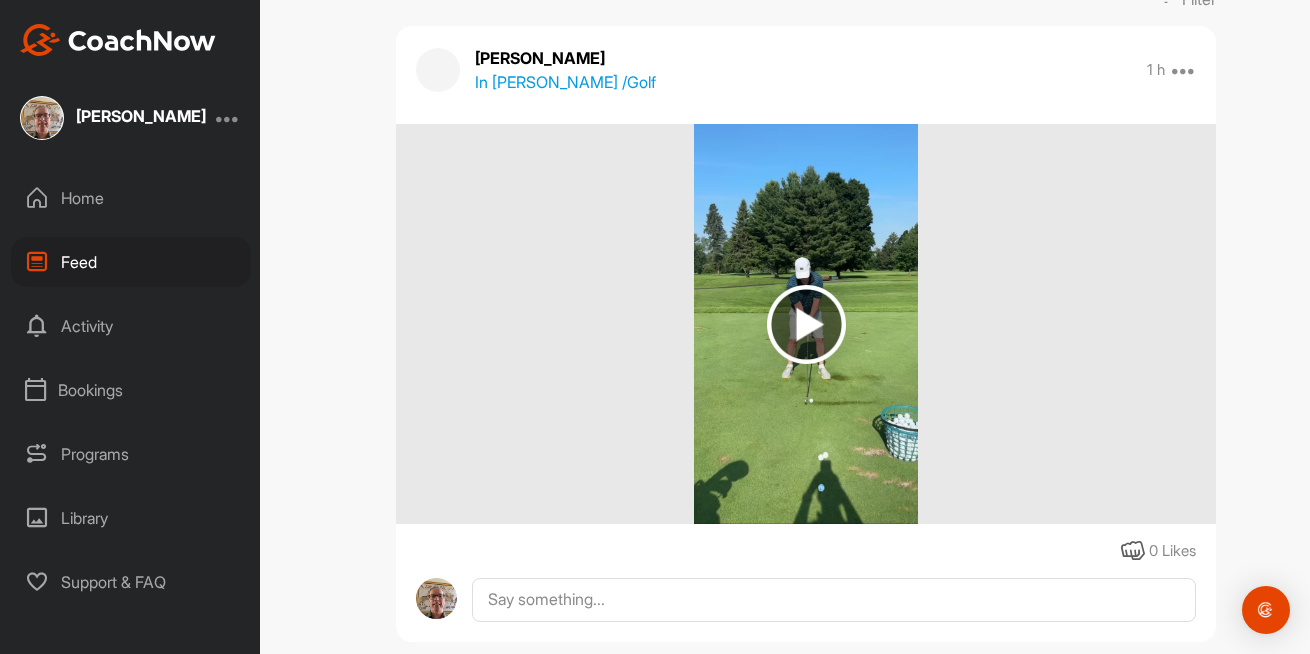 scroll, scrollTop: 232, scrollLeft: 0, axis: vertical 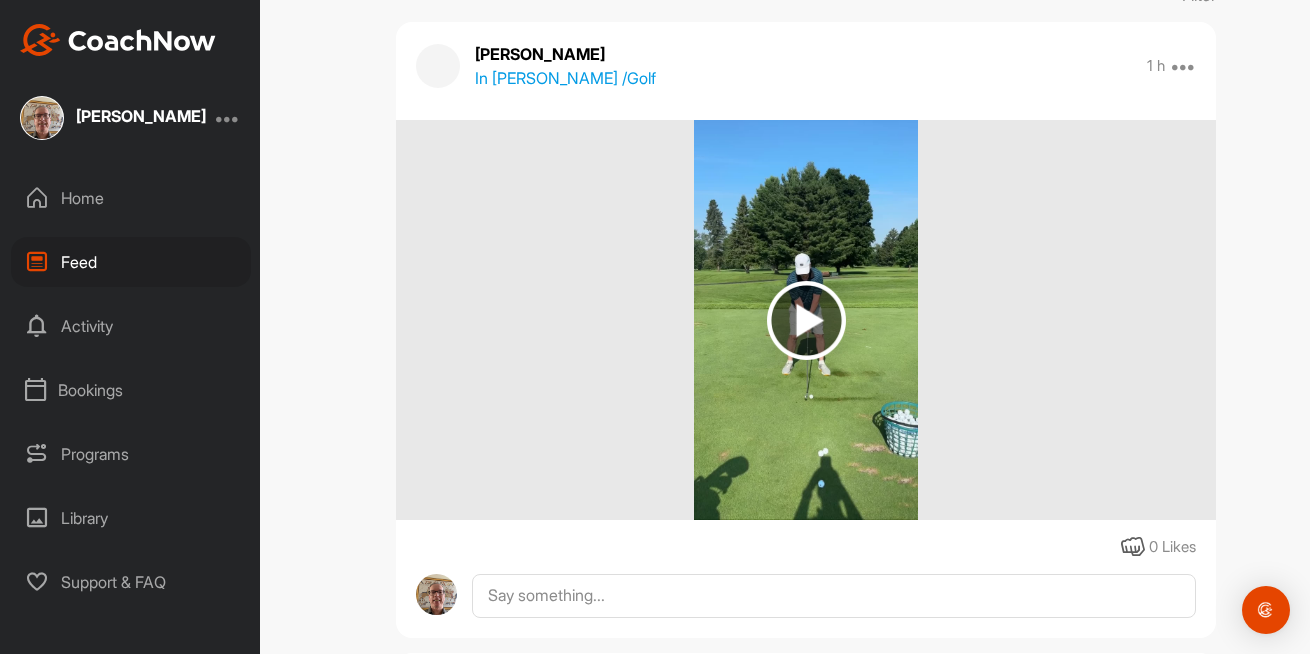 click at bounding box center [806, 320] 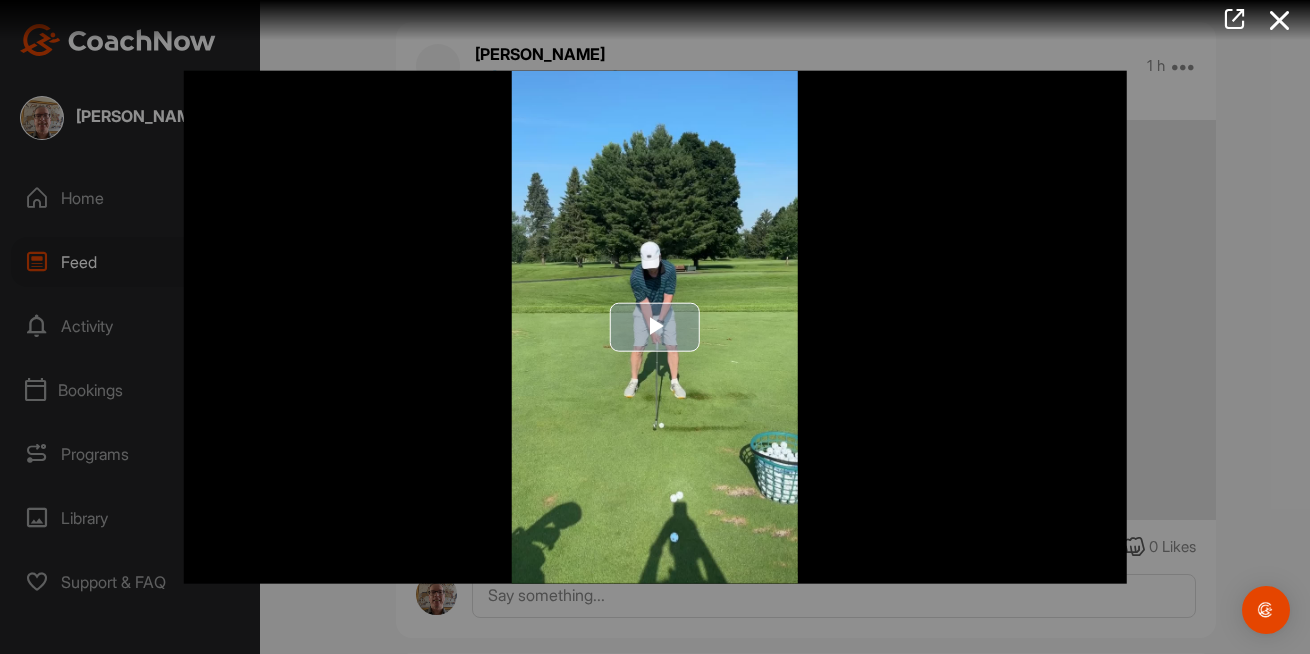click at bounding box center [655, 327] 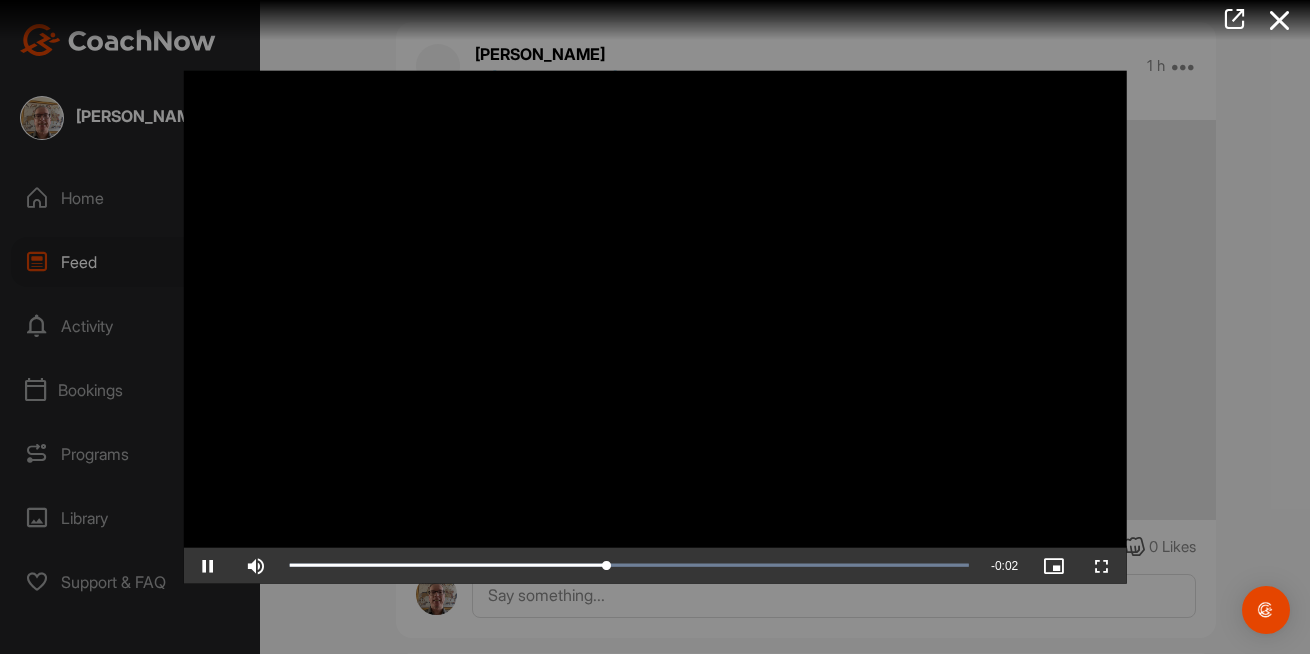 click at bounding box center [655, 327] 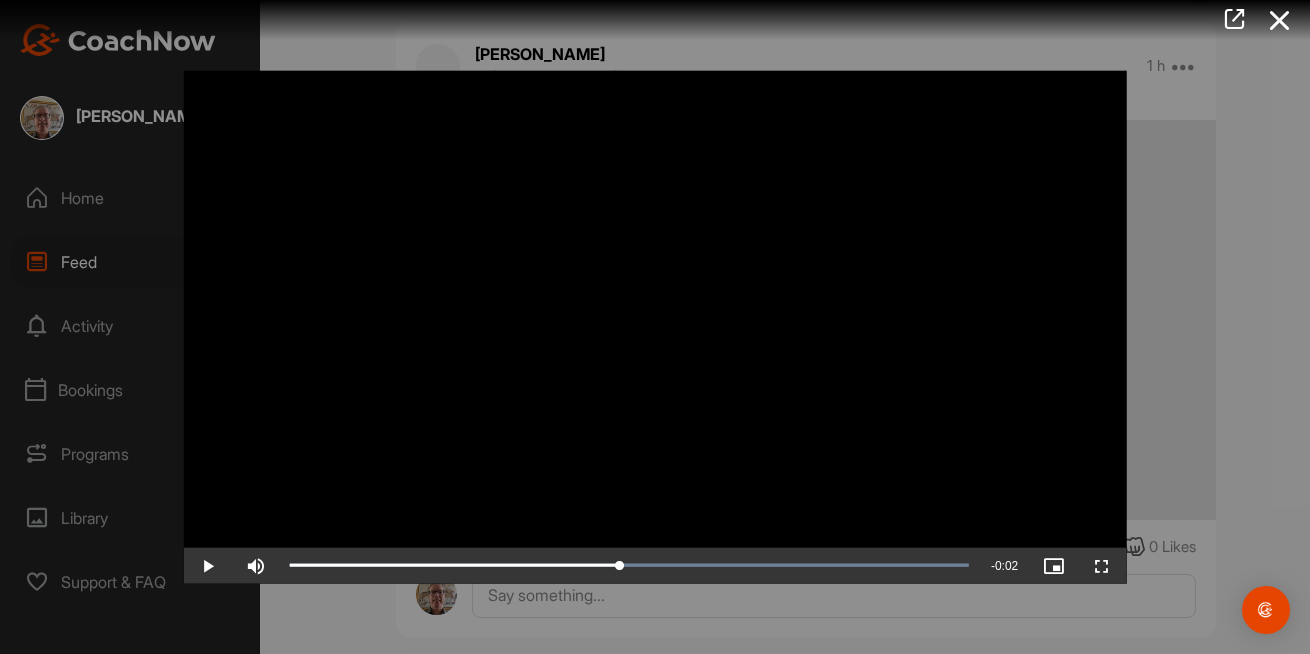 click at bounding box center (655, 327) 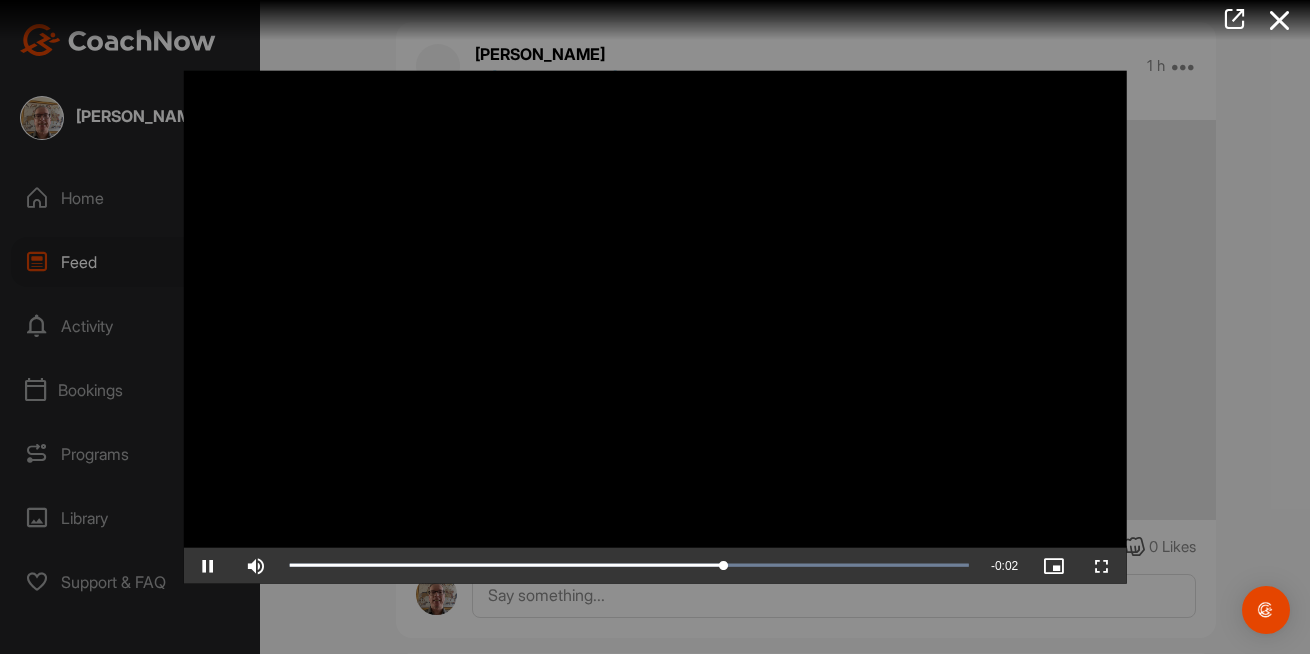 click at bounding box center (655, 327) 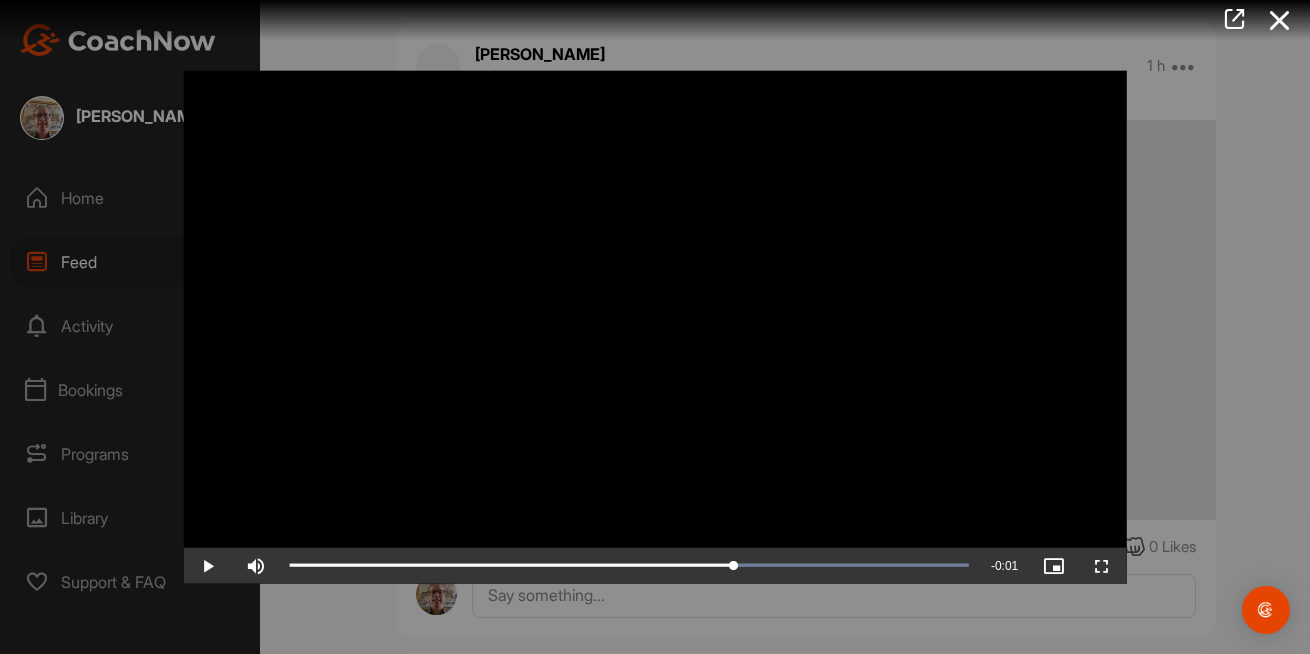 click at bounding box center (655, 327) 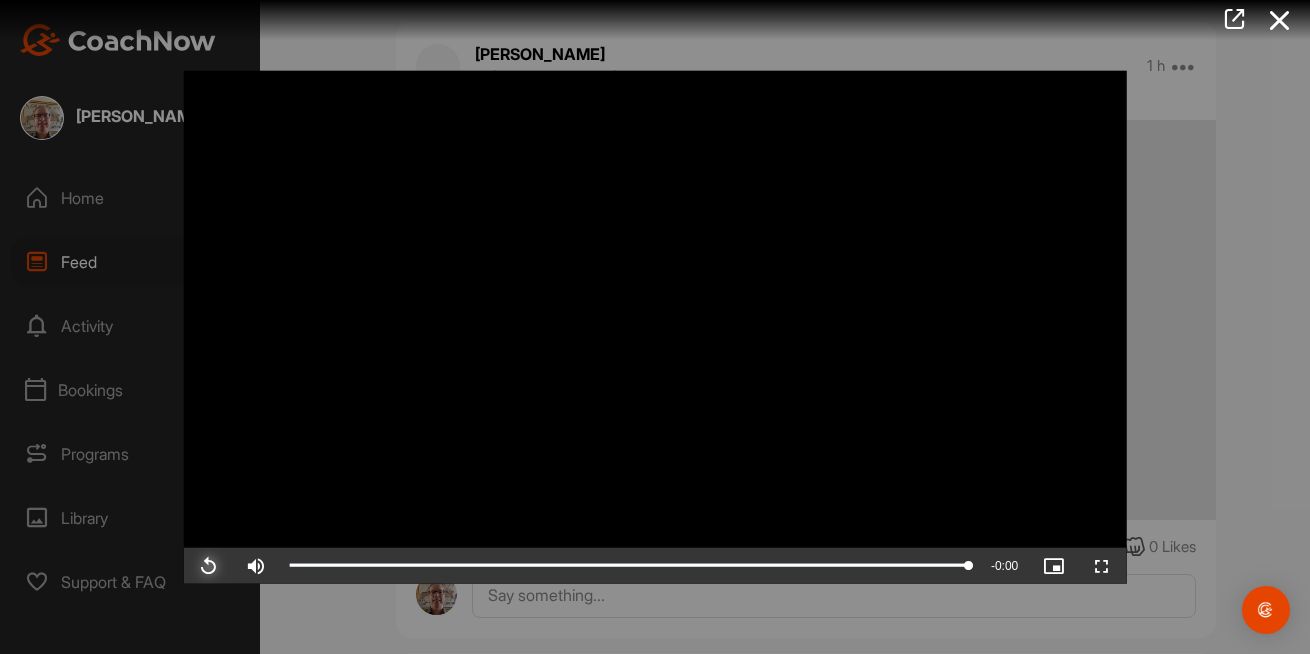 click at bounding box center (208, 565) 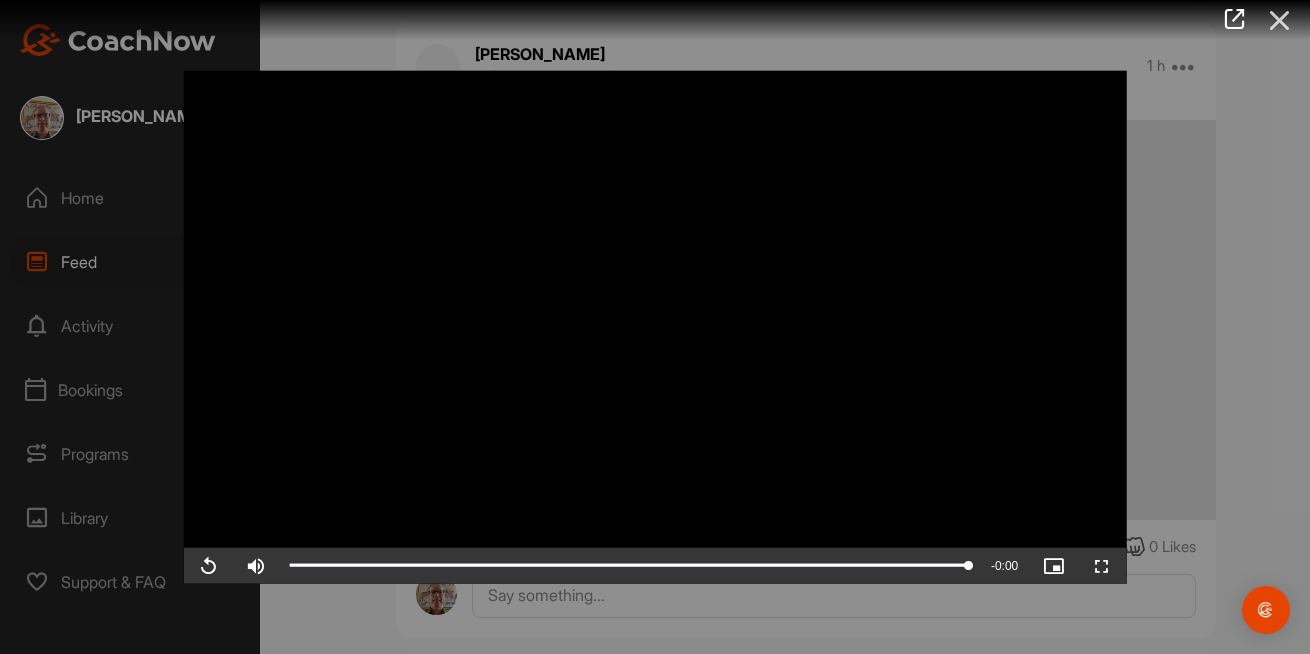 click at bounding box center (1280, 20) 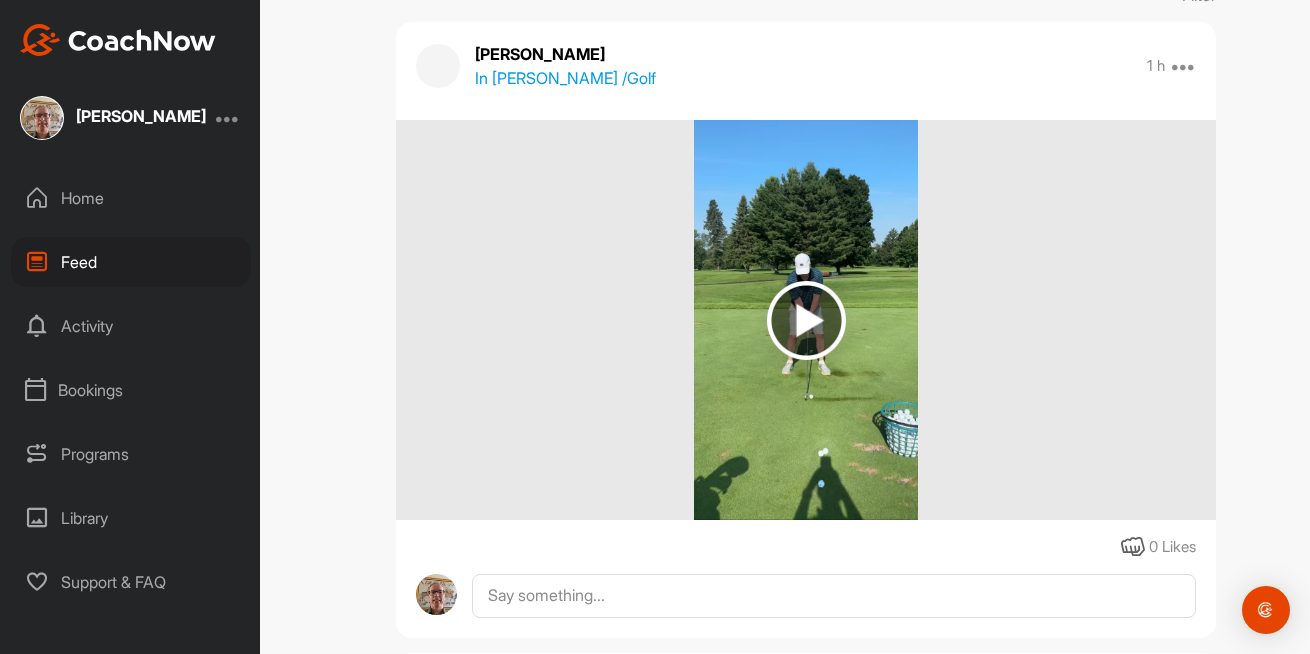 click at bounding box center (806, 320) 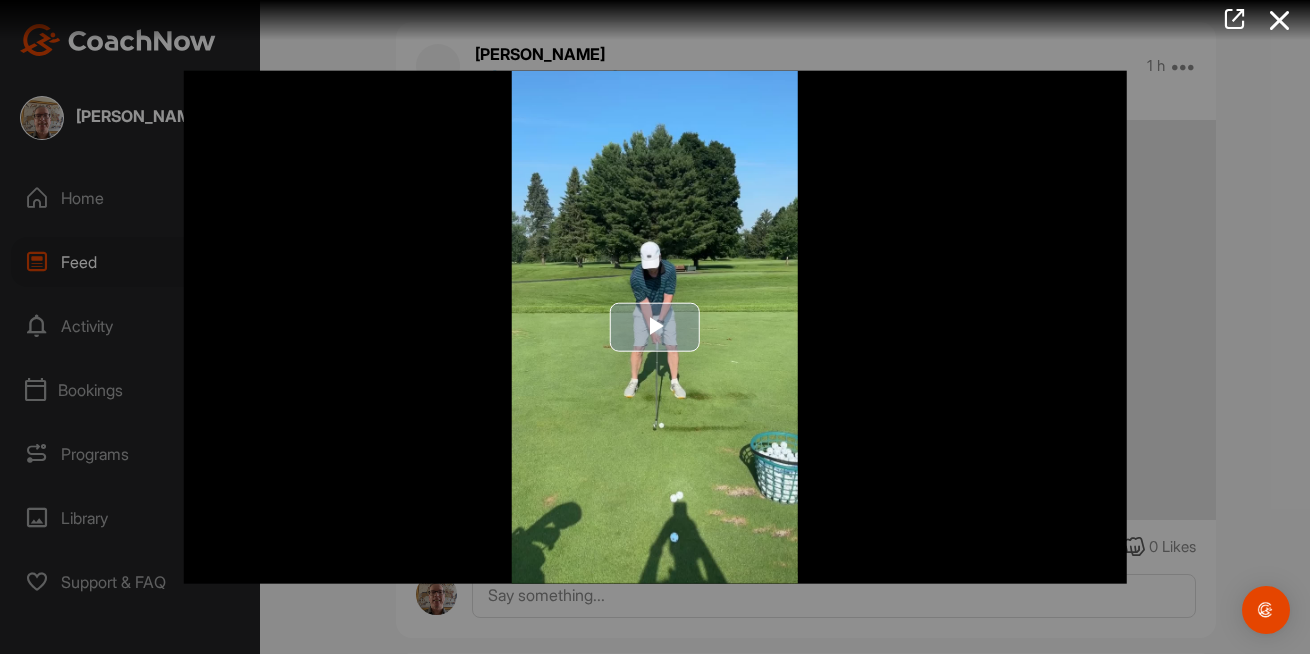 click at bounding box center [655, 327] 